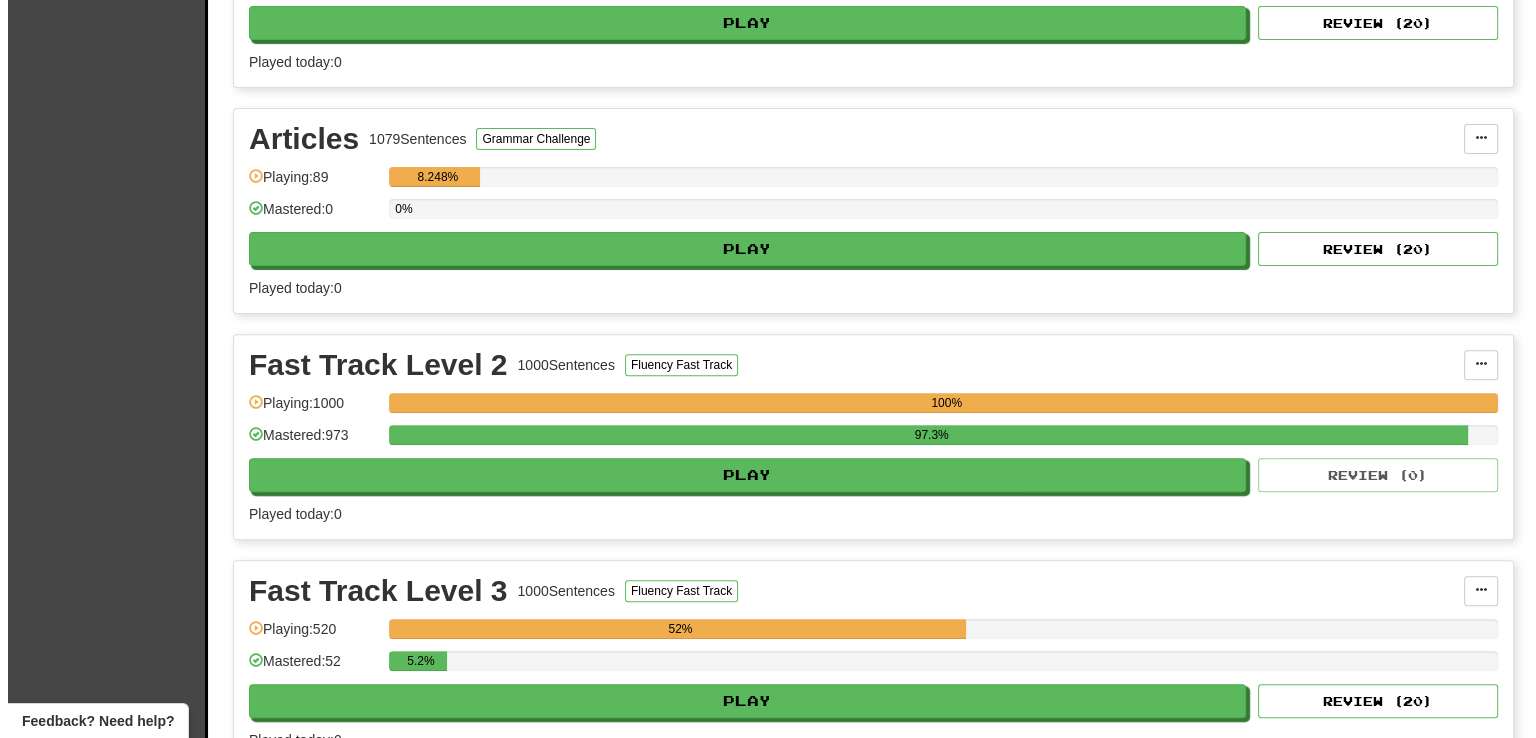 scroll, scrollTop: 619, scrollLeft: 0, axis: vertical 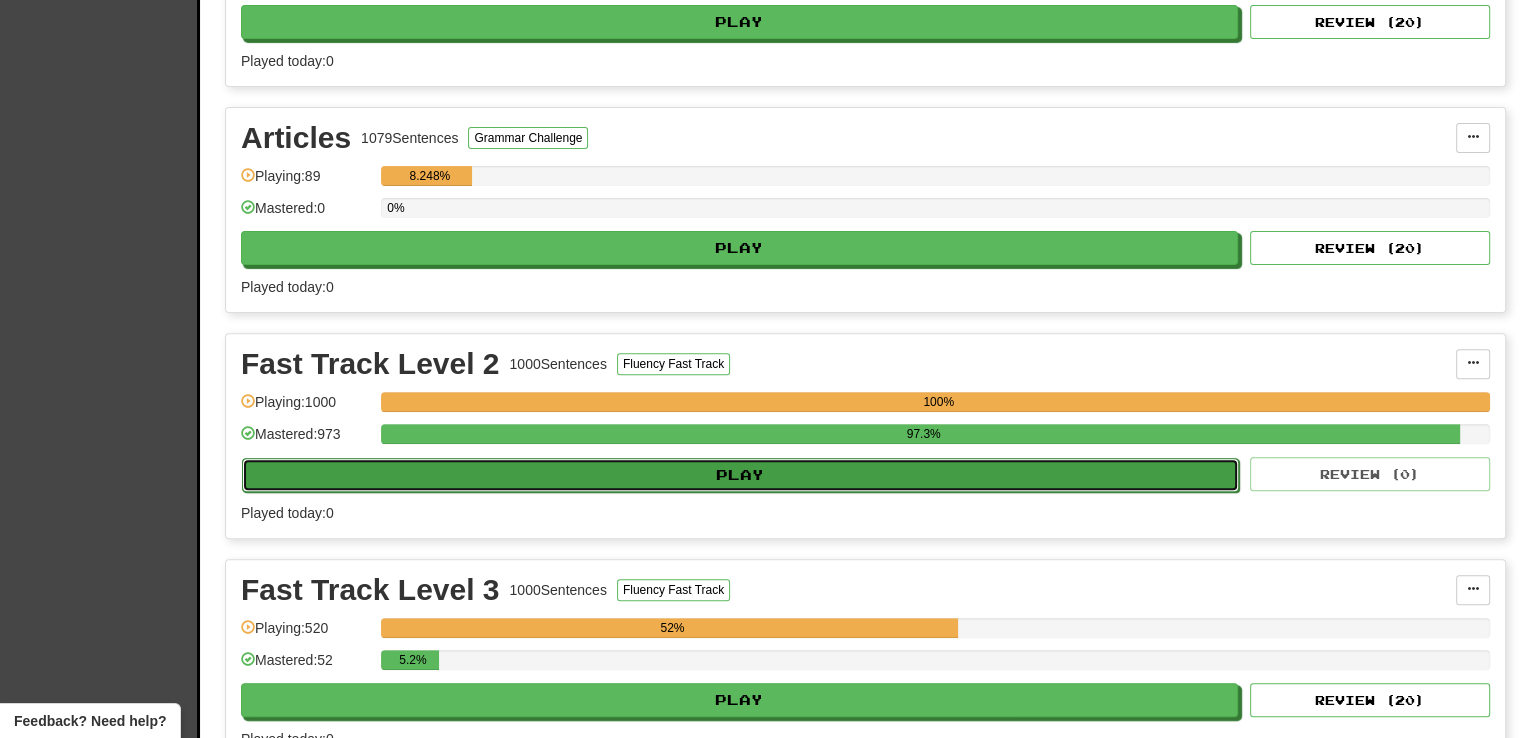 click on "Play" at bounding box center (740, 475) 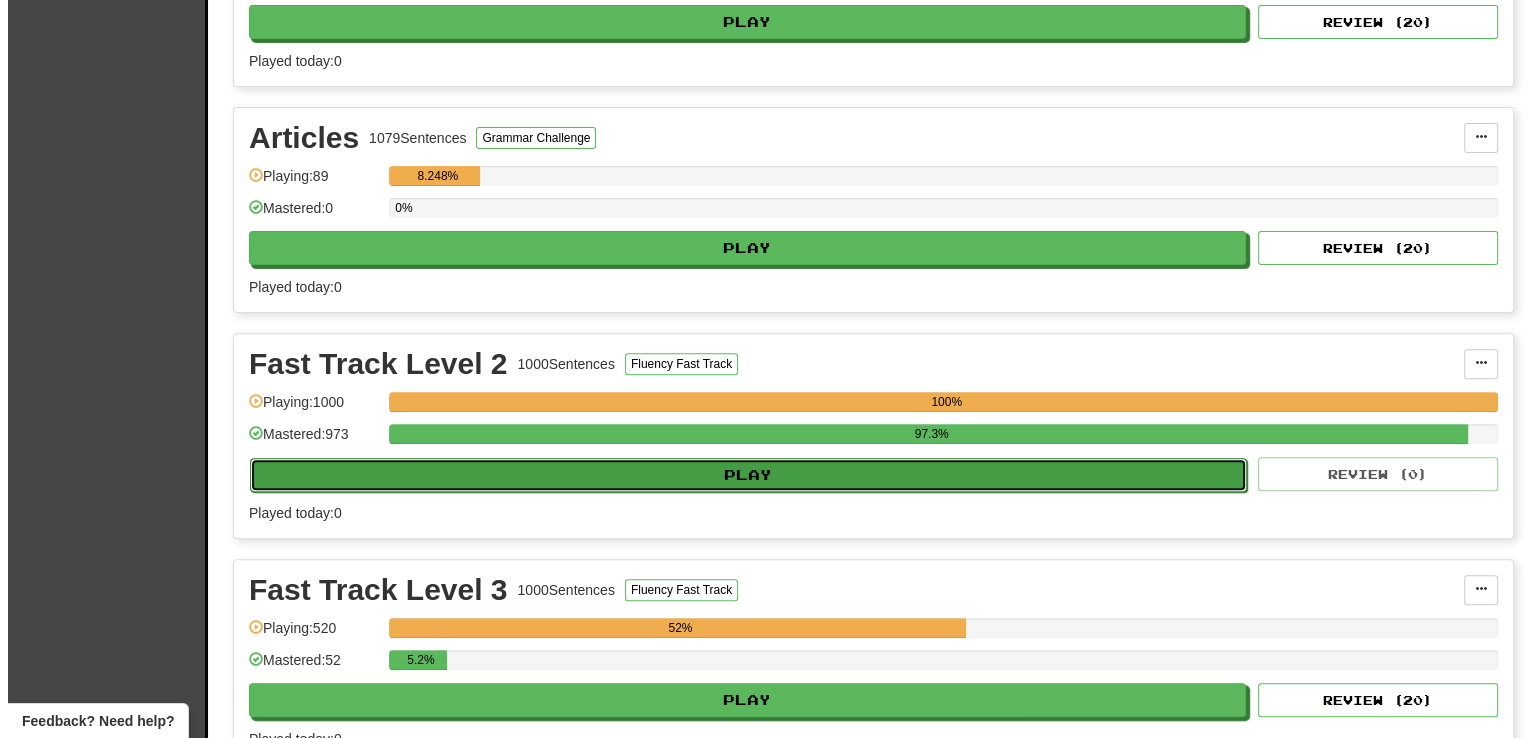 select on "**" 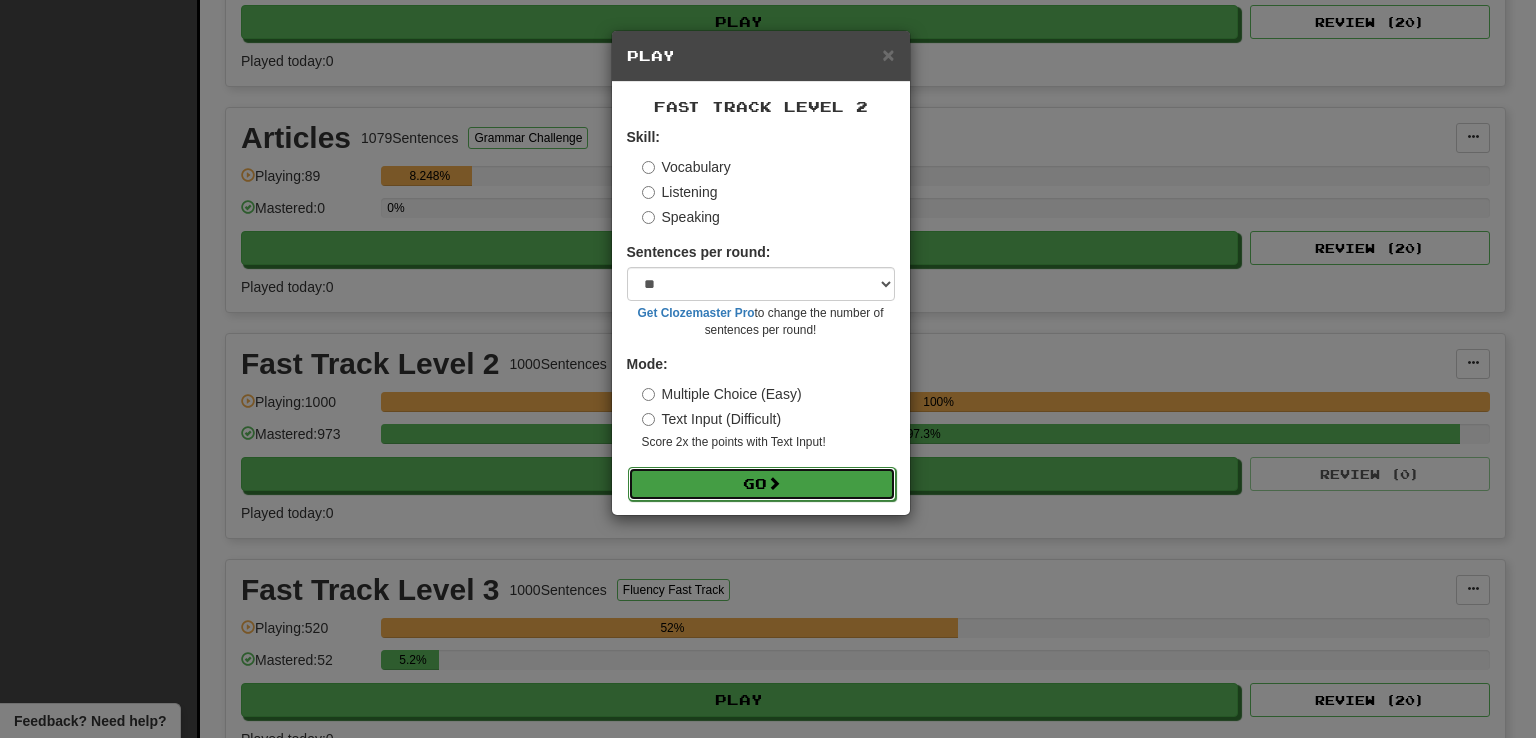 click on "Go" at bounding box center [762, 484] 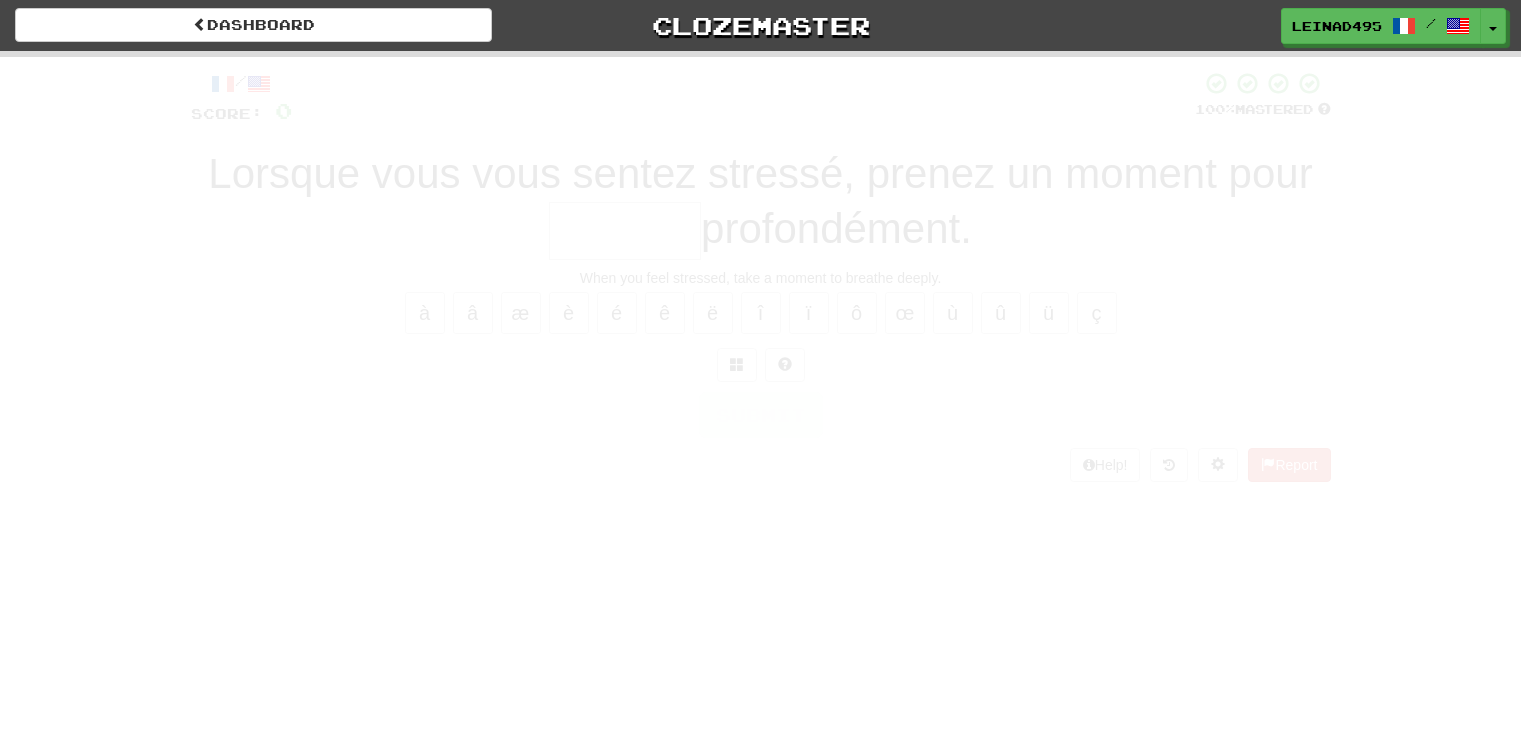scroll, scrollTop: 0, scrollLeft: 0, axis: both 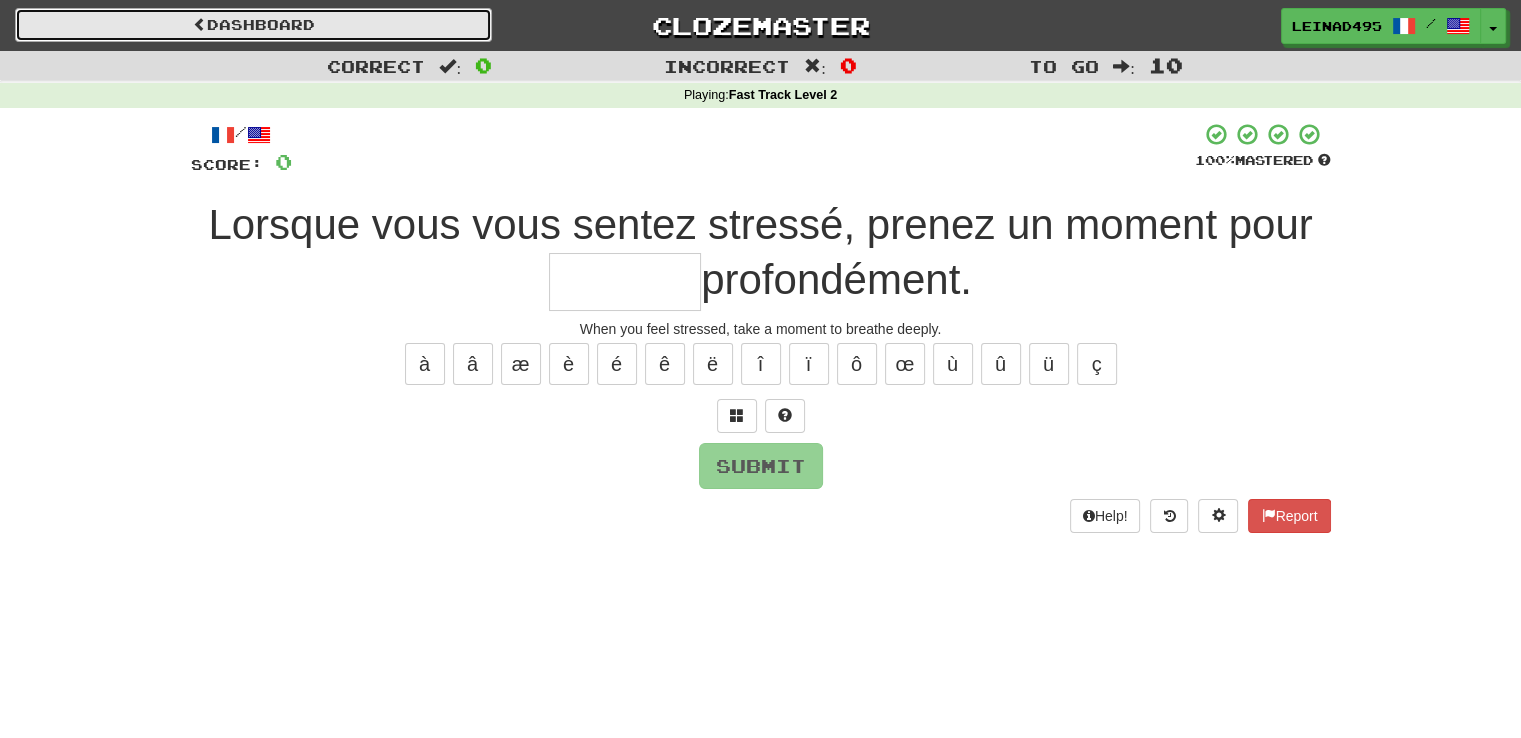 click on "Dashboard" at bounding box center (253, 25) 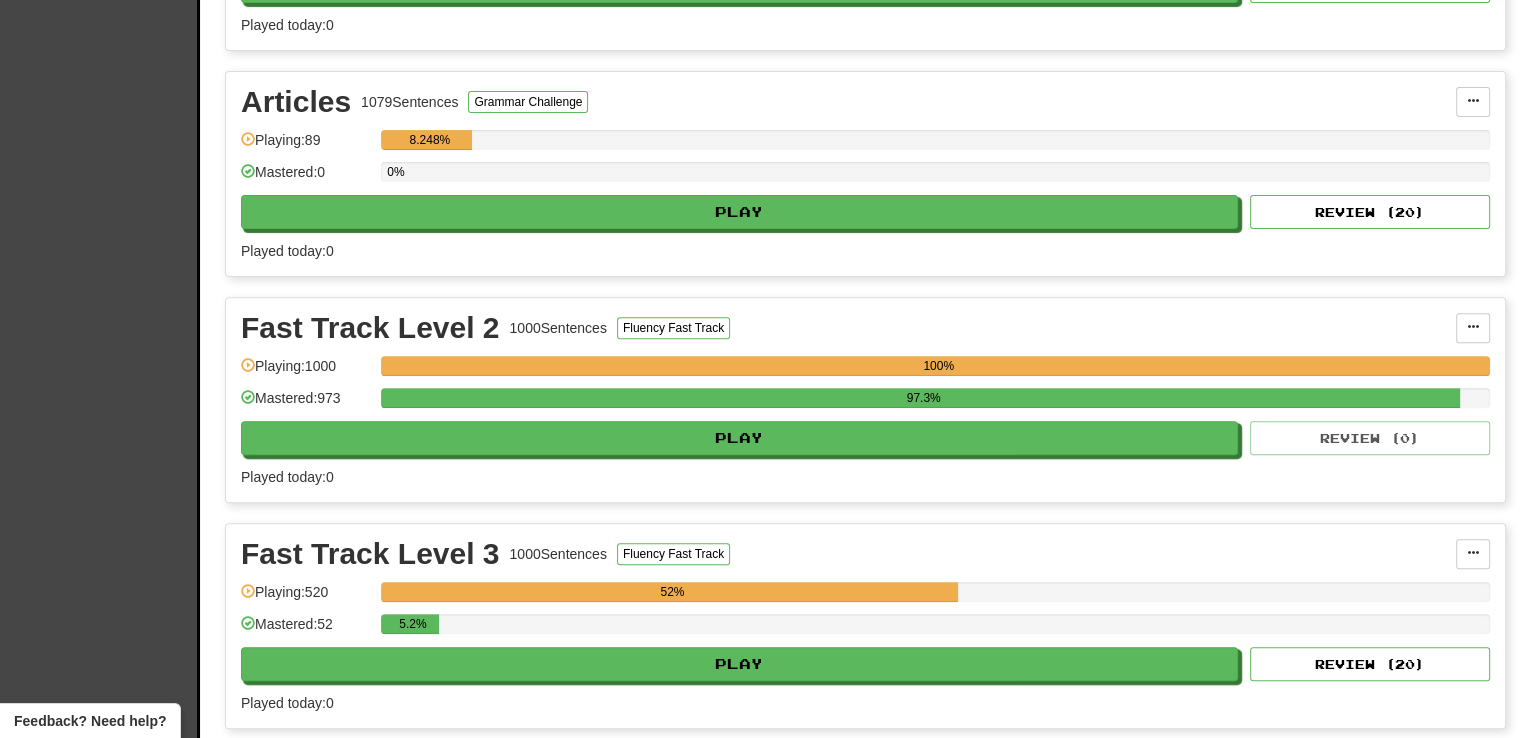 scroll, scrollTop: 656, scrollLeft: 0, axis: vertical 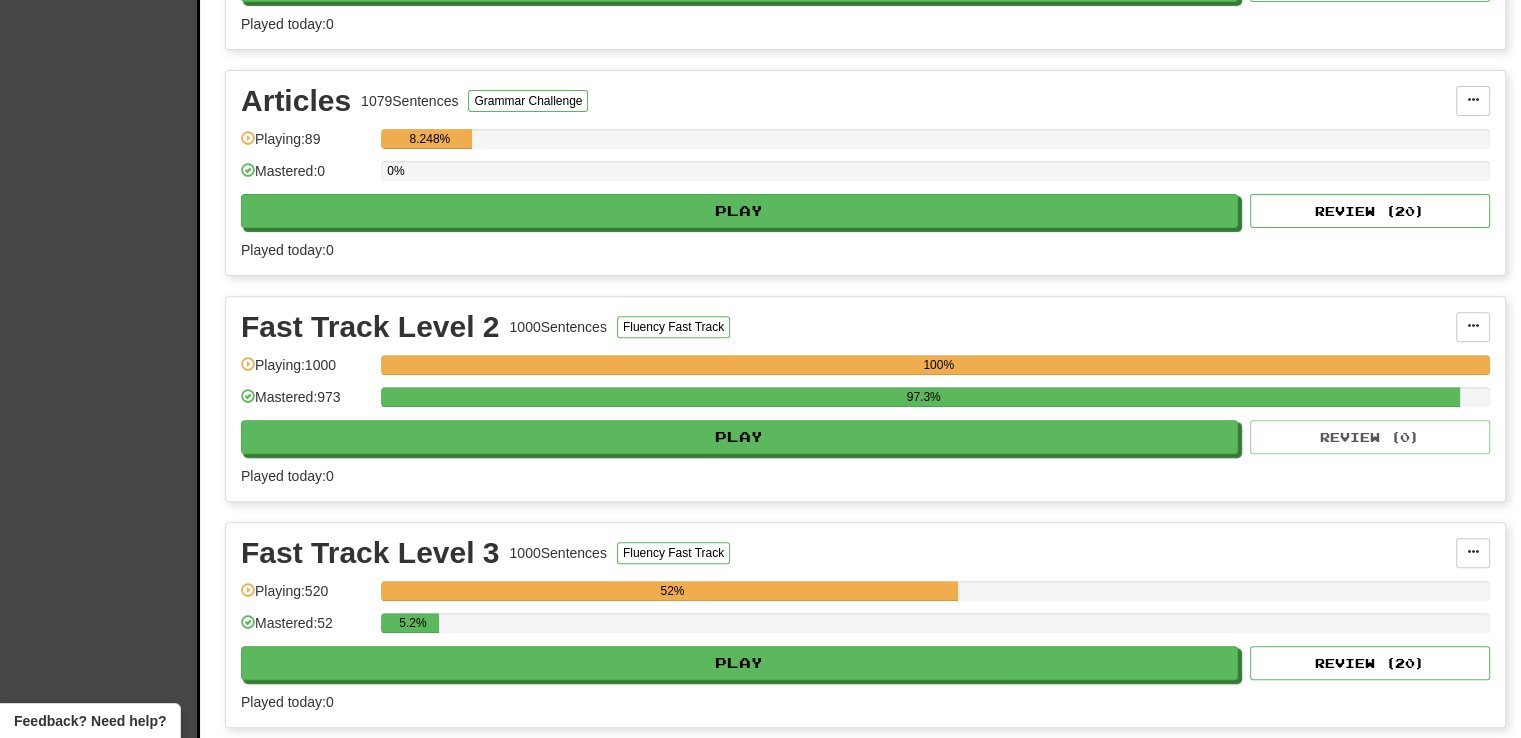 click on "In Progress 100 Most Common 827  Sentences Most Common Words Manage Sentences Unpin from Dashboard  Playing:  20 2.418%  Mastered:  0 0% Play Review ( 20 ) Played today:  0 Articles 1079  Sentences Grammar Challenge Manage Sentences Unpin from Dashboard  Playing:  89 8.248%  Mastered:  0 0% Play Review ( 20 ) Played today:  0 Fast Track Level 2 1000  Sentences Fluency Fast Track Manage Sentences Unpin from Dashboard  Playing:  1000 100%  Mastered:  973 97.3% Play Review ( 0 ) Played today:  0 Fast Track Level 3 1000  Sentences Fluency Fast Track Manage Sentences Unpin from Dashboard  Playing:  520 52%  Mastered:  52 5.2% Play Review ( 20 ) Played today:  0  Add Collection Reset  Progress Delete  Language Pairing Dark Mode On Off" at bounding box center (865, 304) 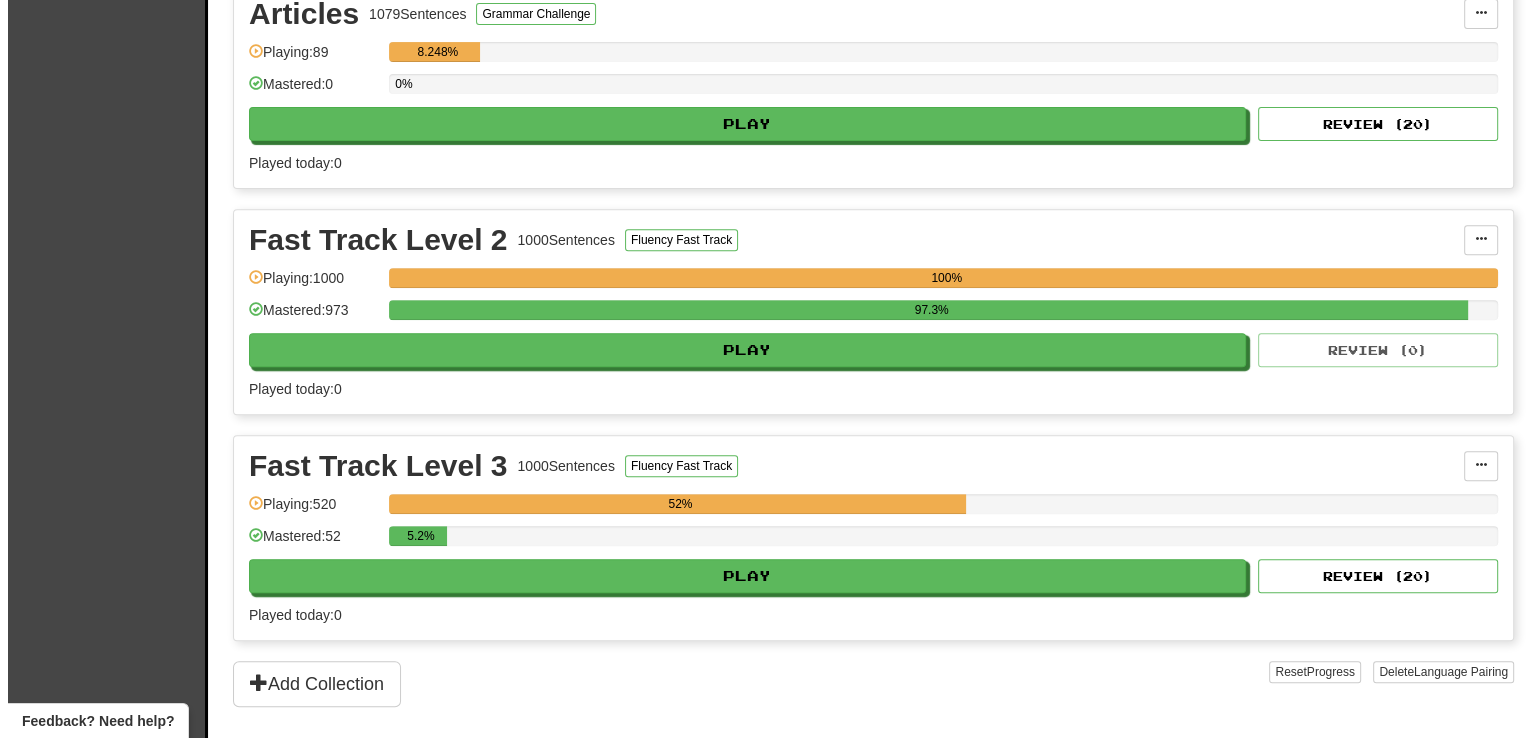 scroll, scrollTop: 744, scrollLeft: 0, axis: vertical 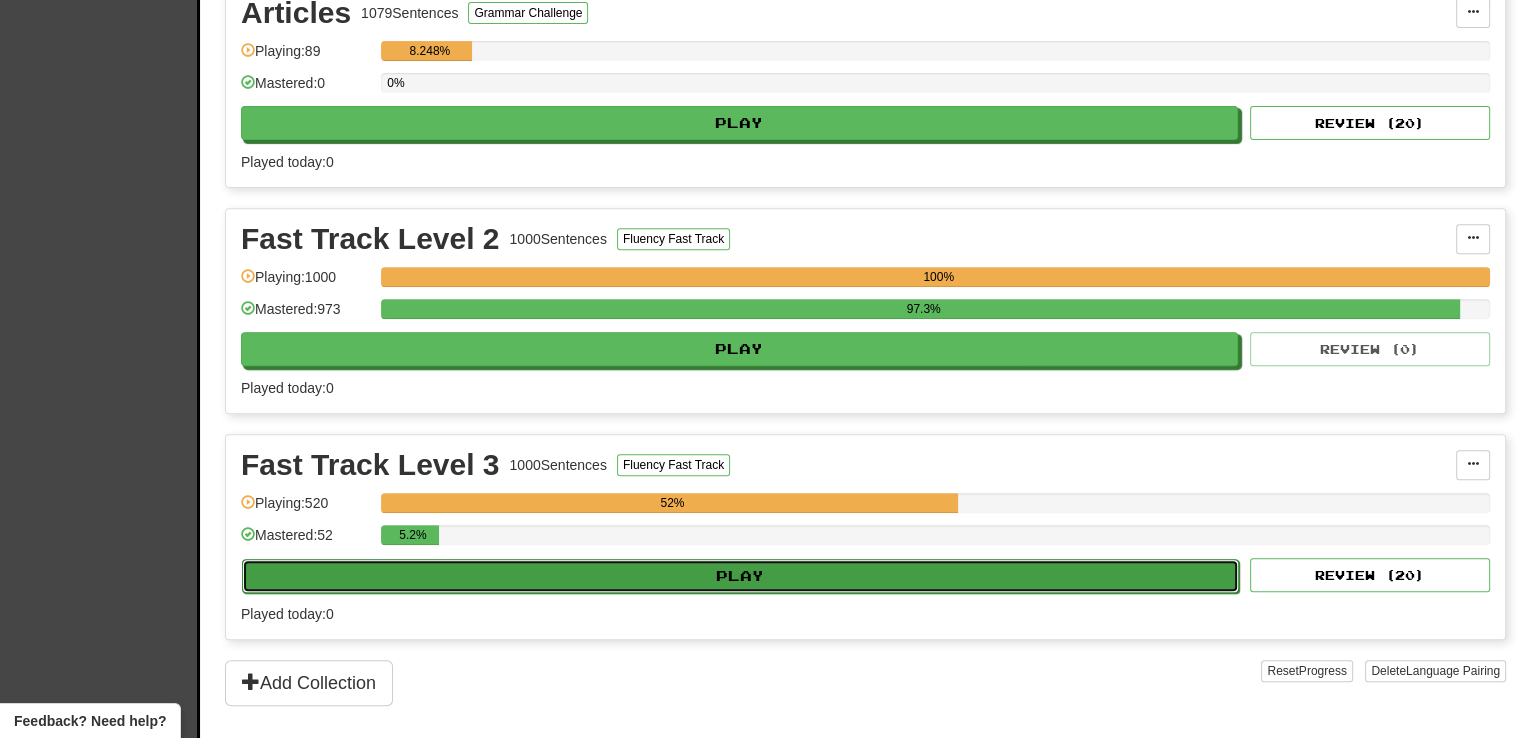 click on "Play" at bounding box center [740, 576] 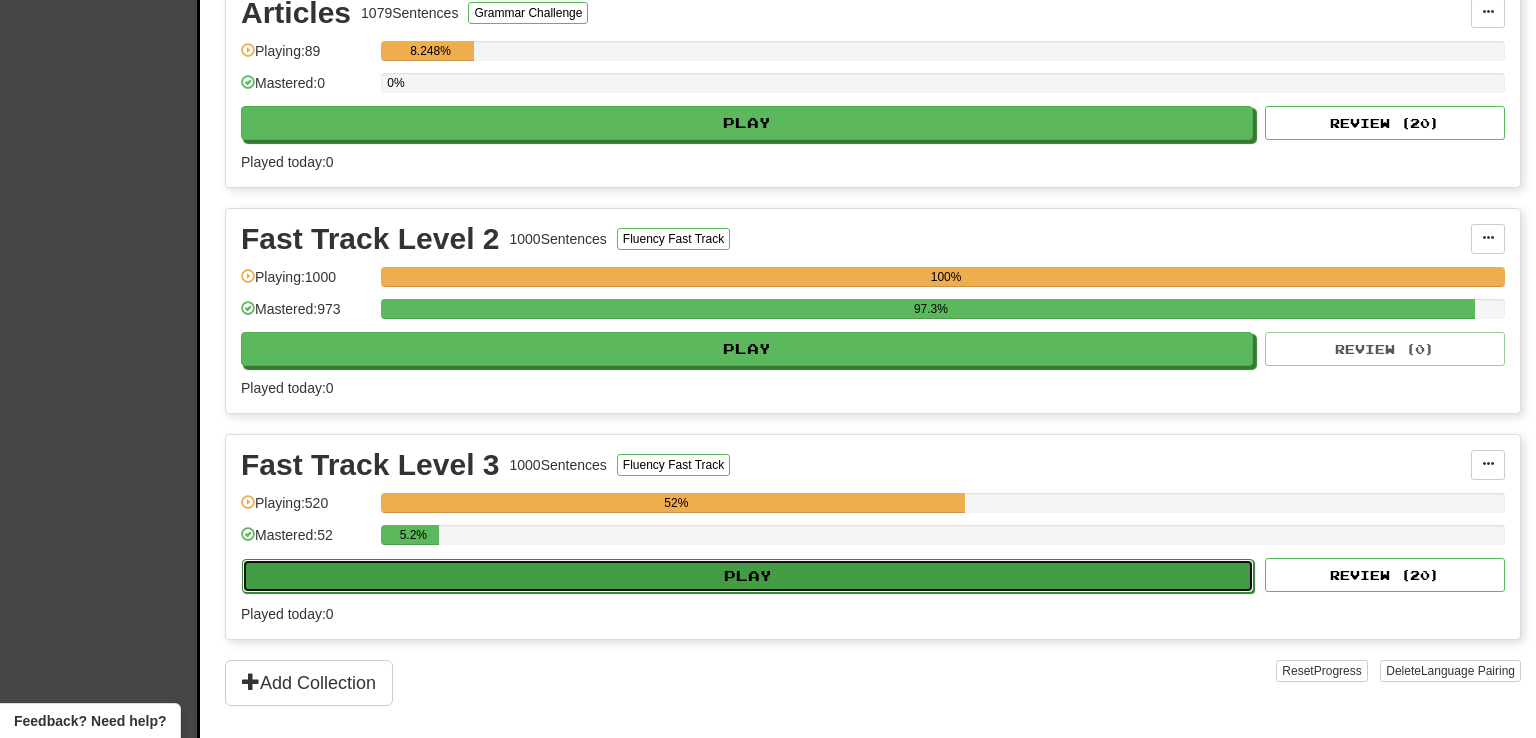select on "**" 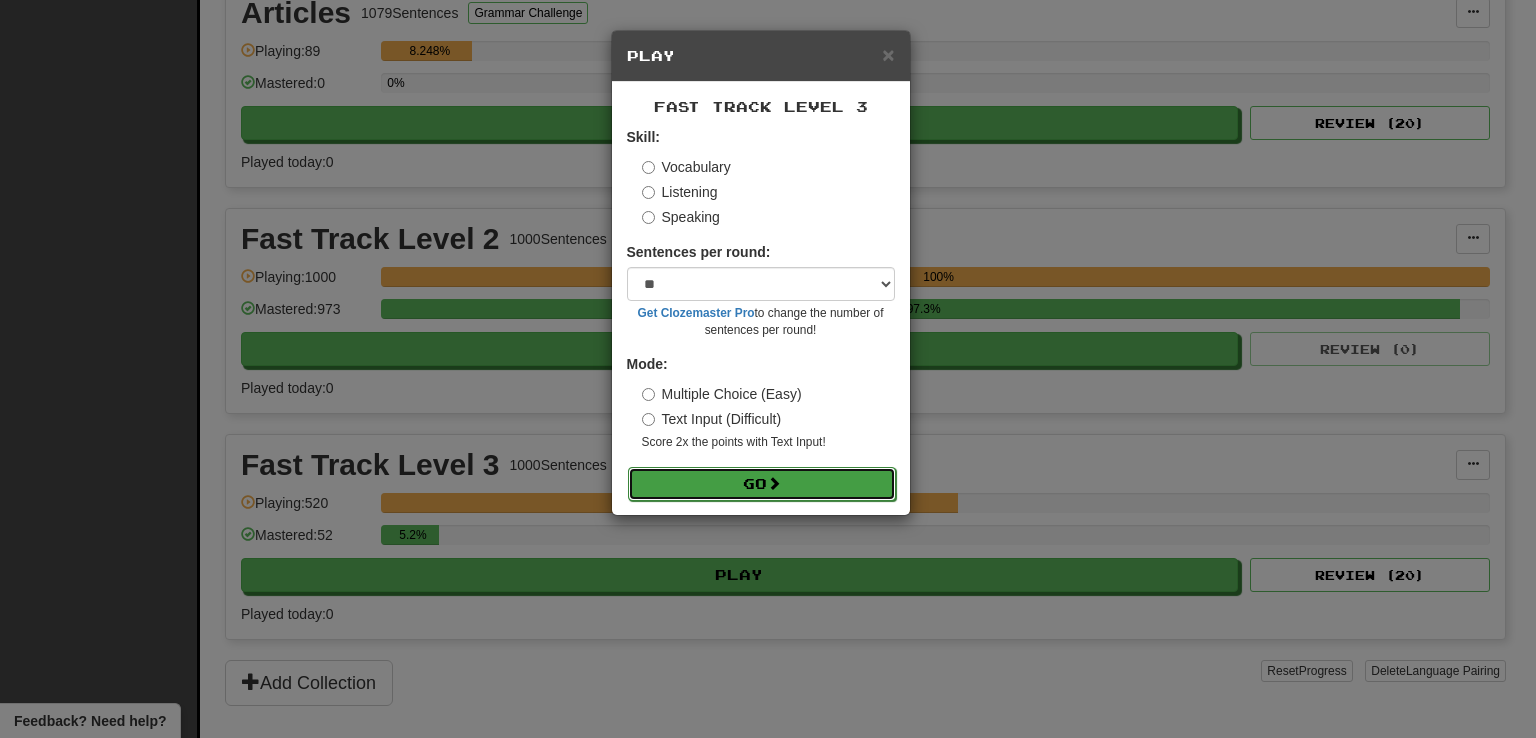 click on "Go" at bounding box center [762, 484] 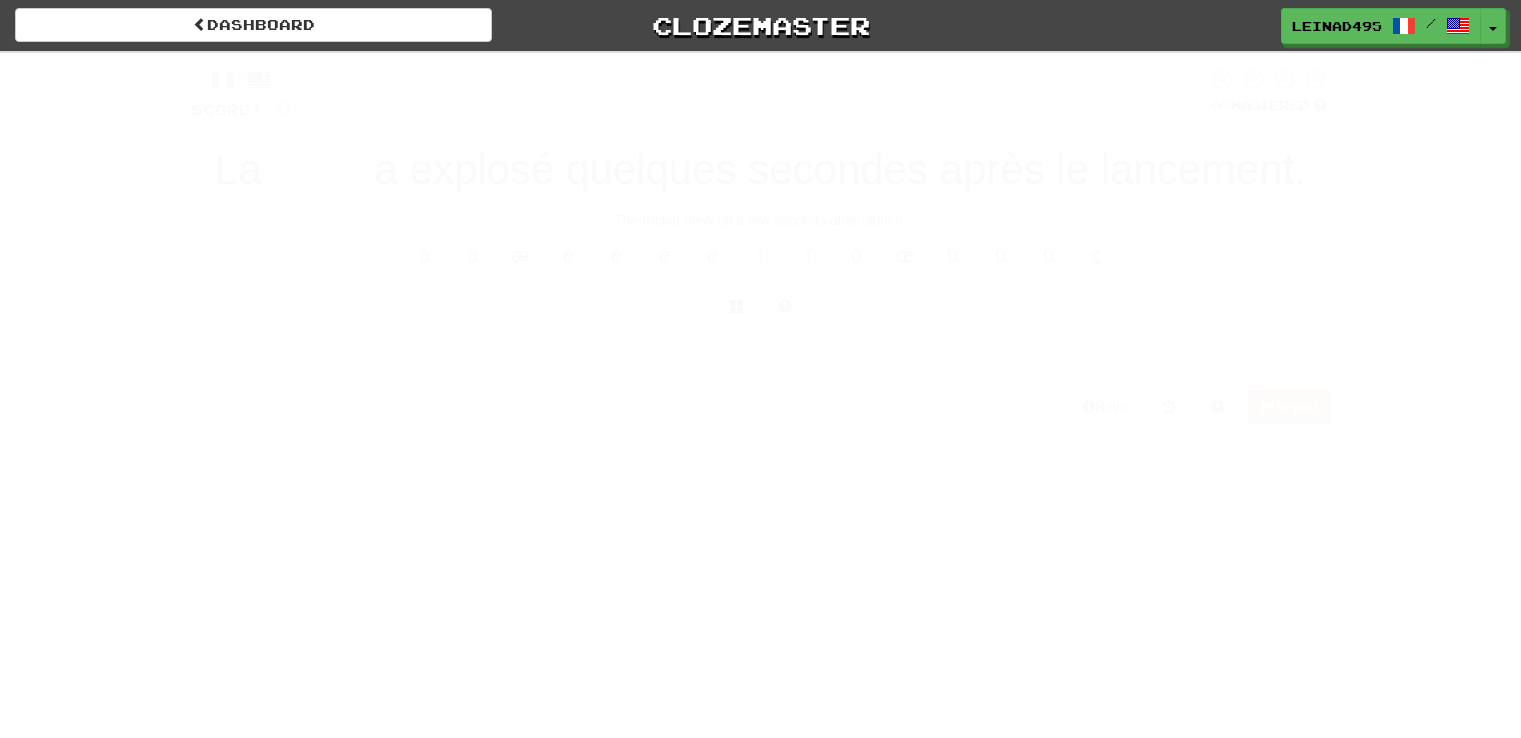 scroll, scrollTop: 0, scrollLeft: 0, axis: both 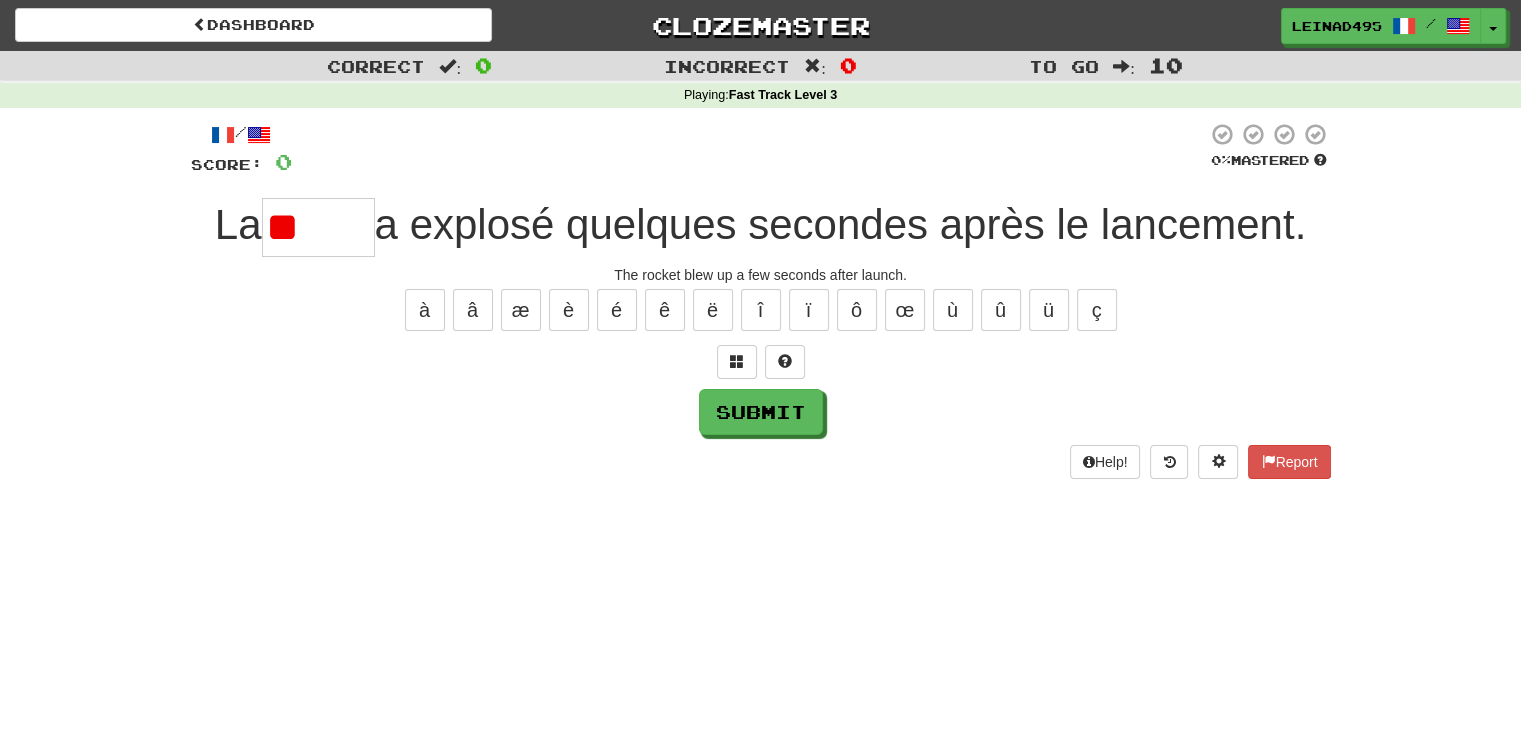 type on "*" 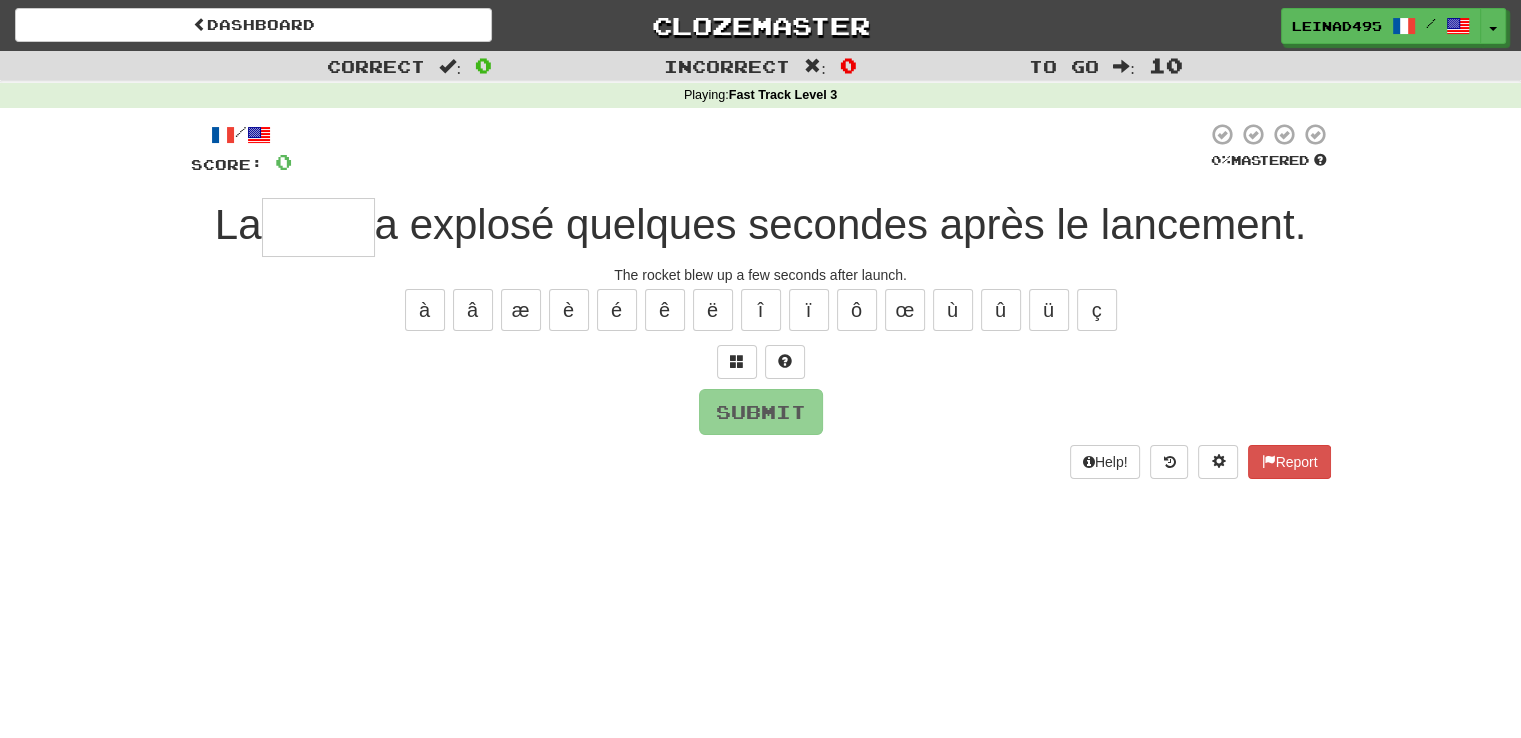 type on "*" 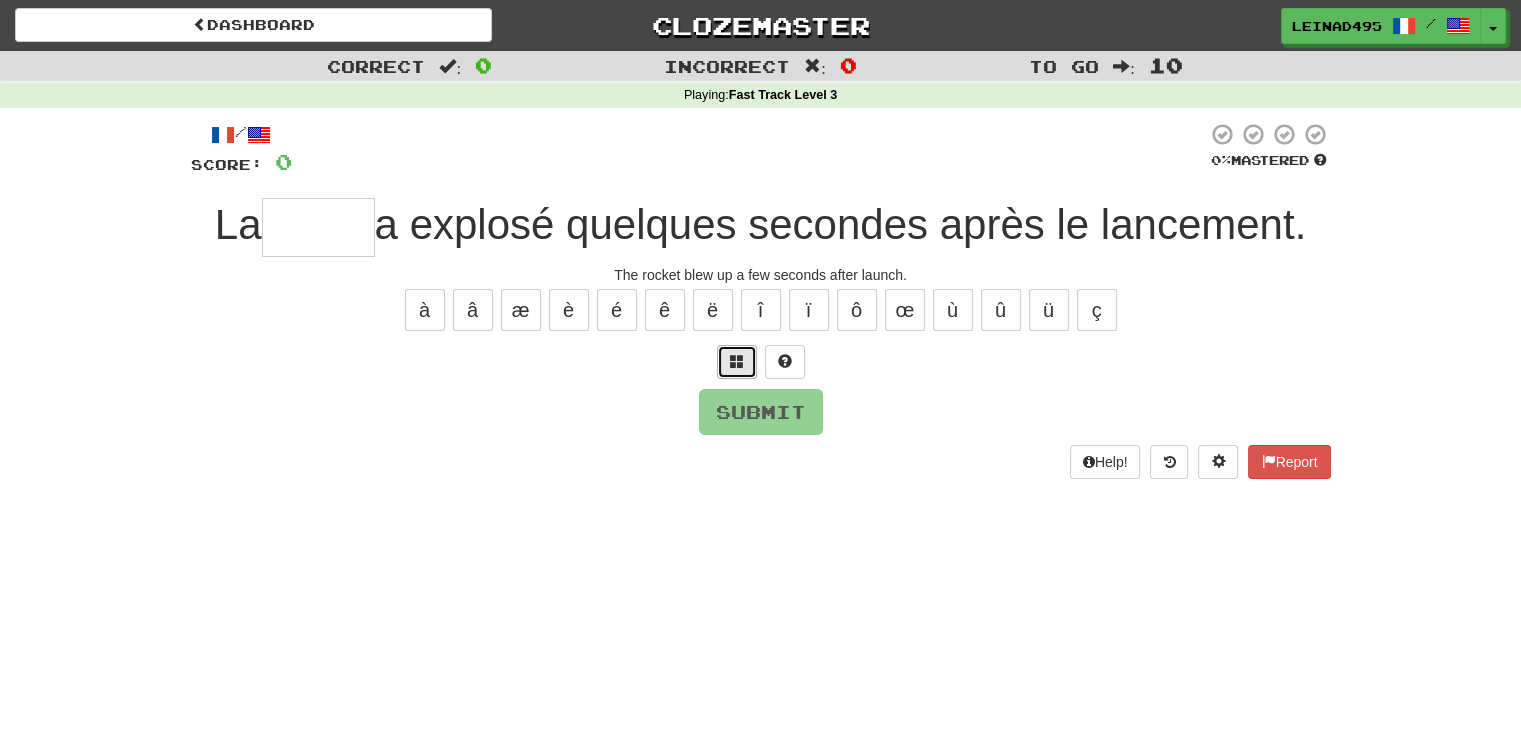 click at bounding box center [737, 362] 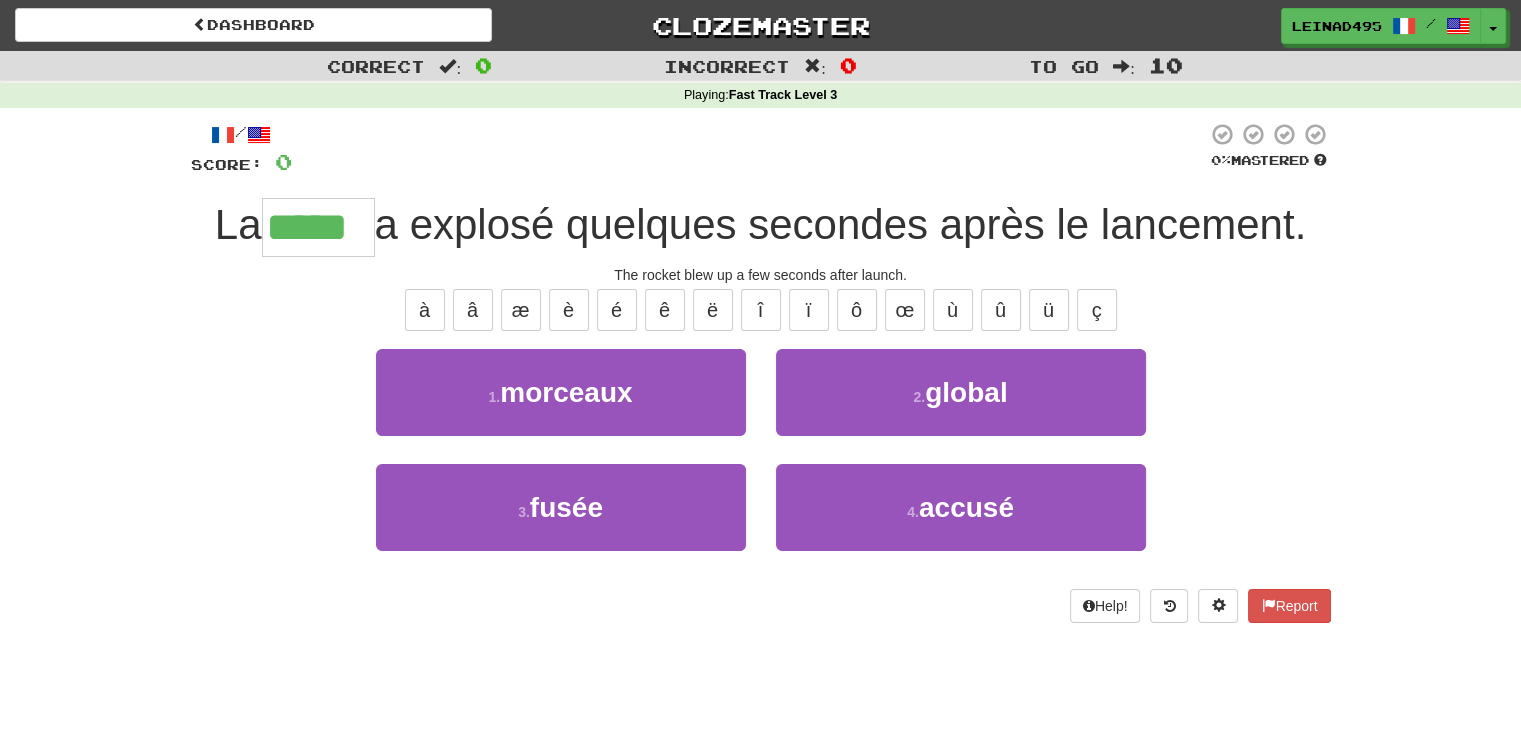 type on "*****" 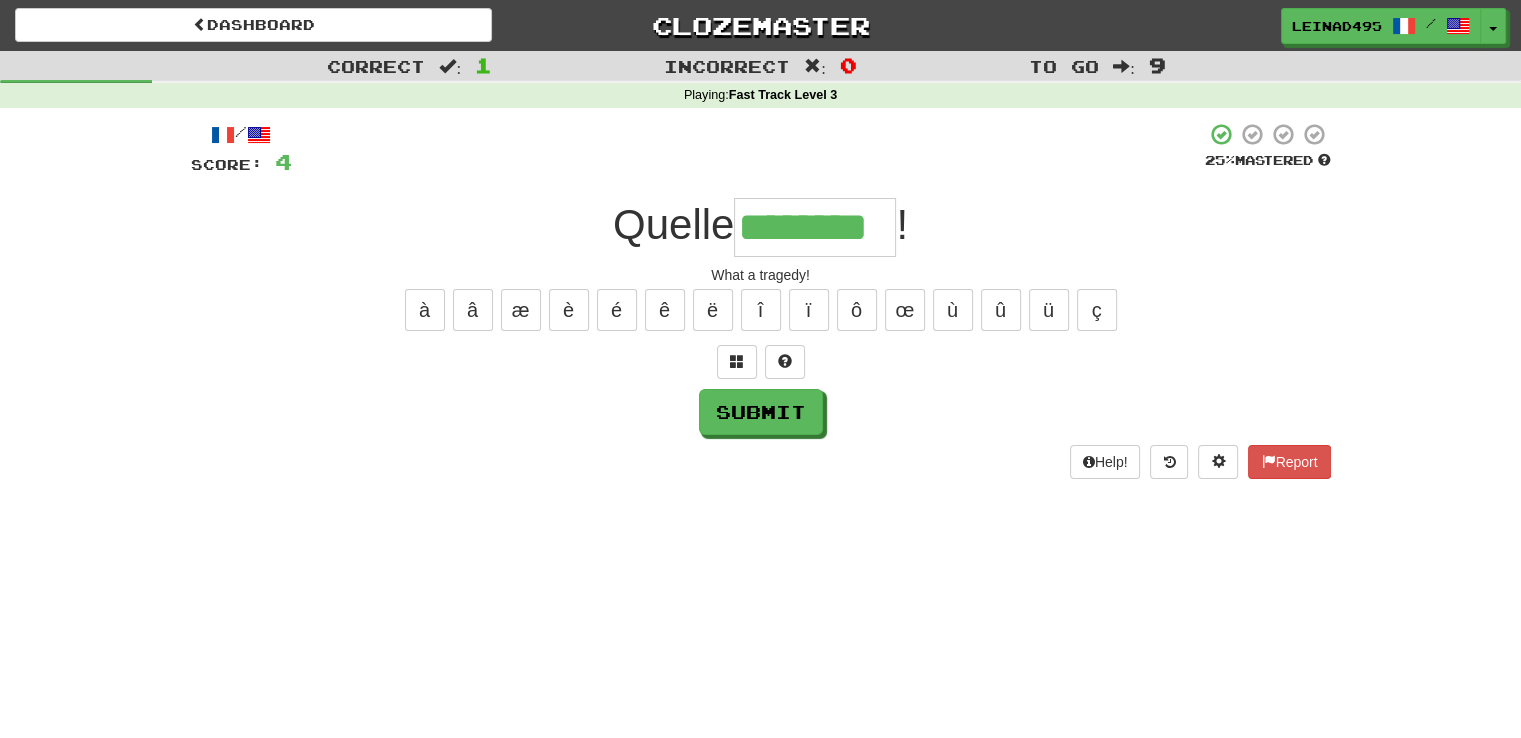 type on "********" 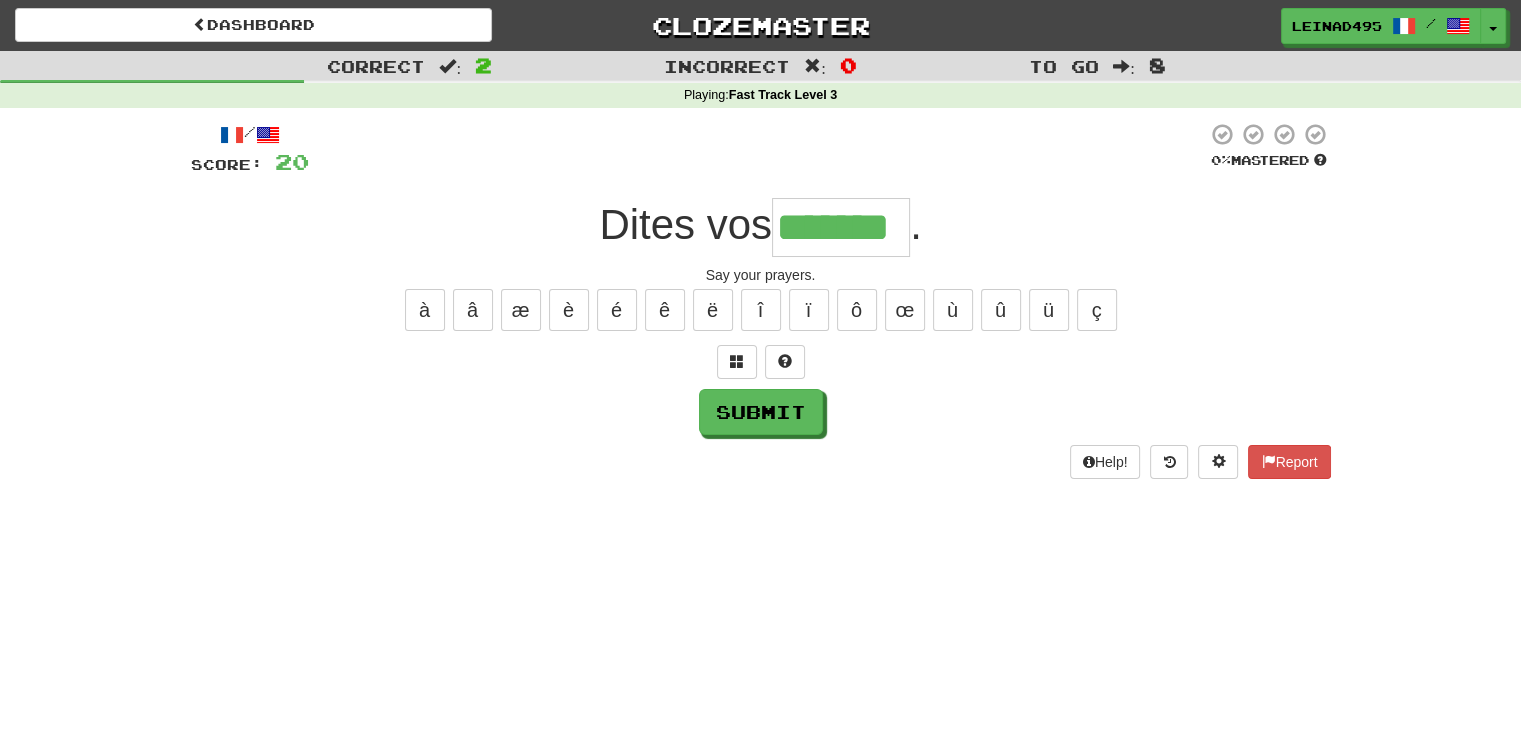 type on "*******" 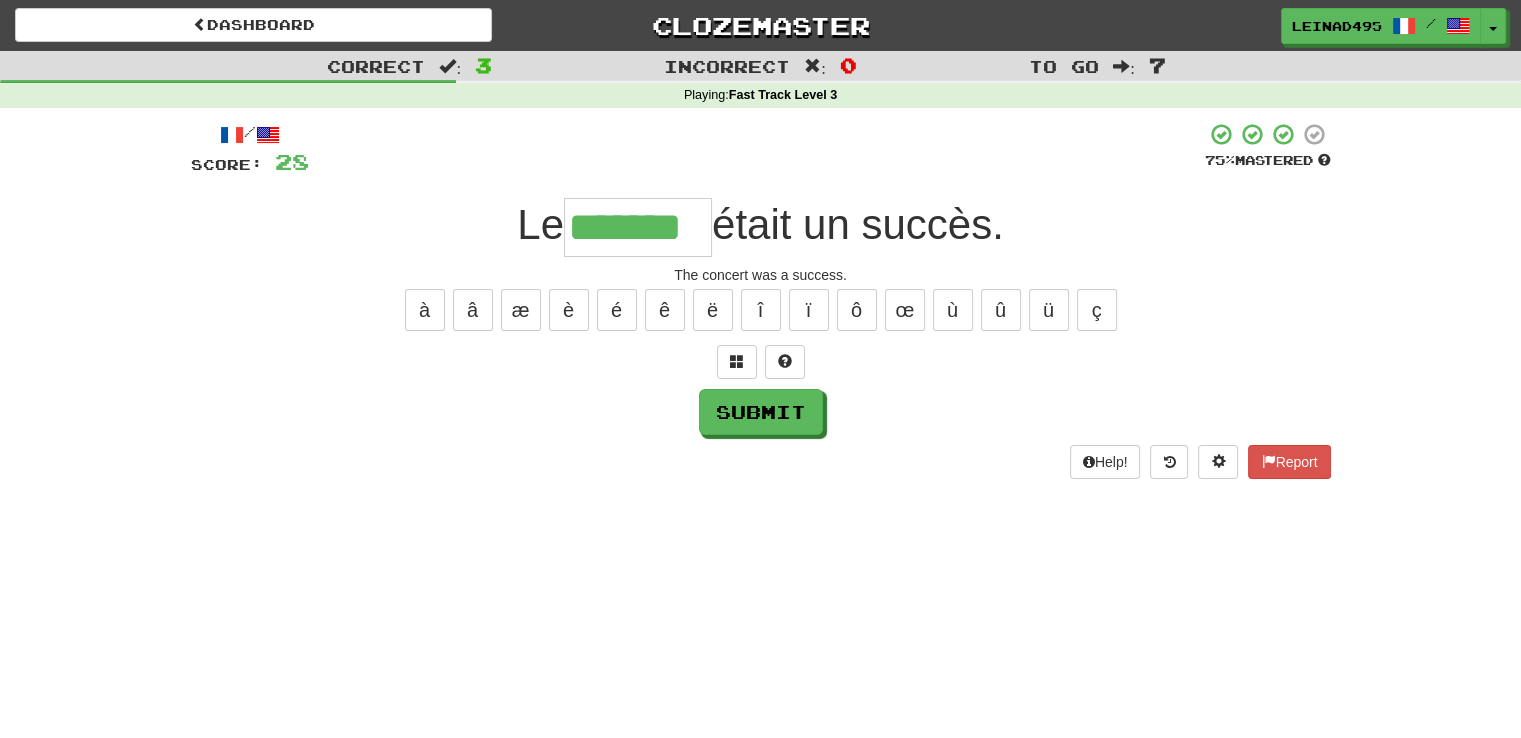 type on "*******" 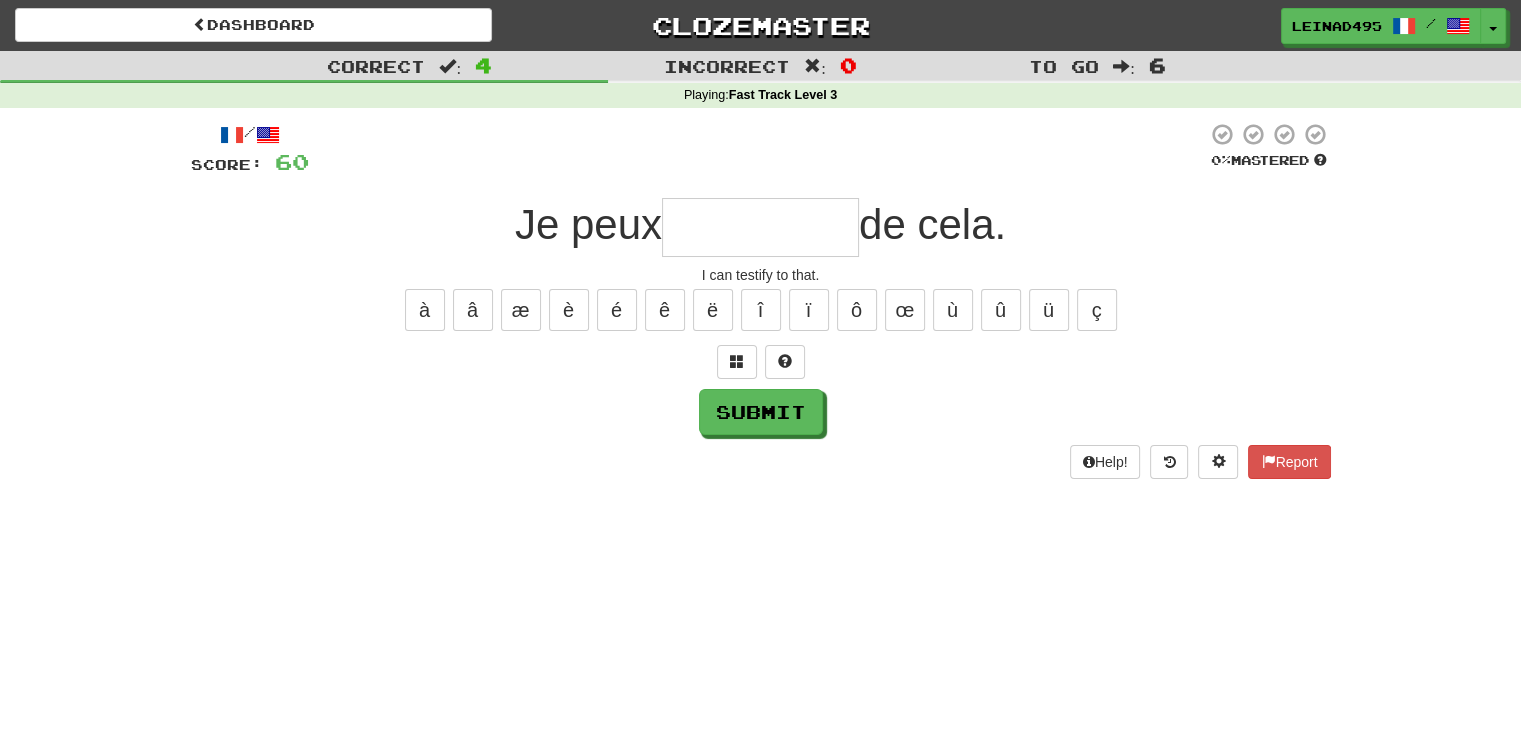 type on "*" 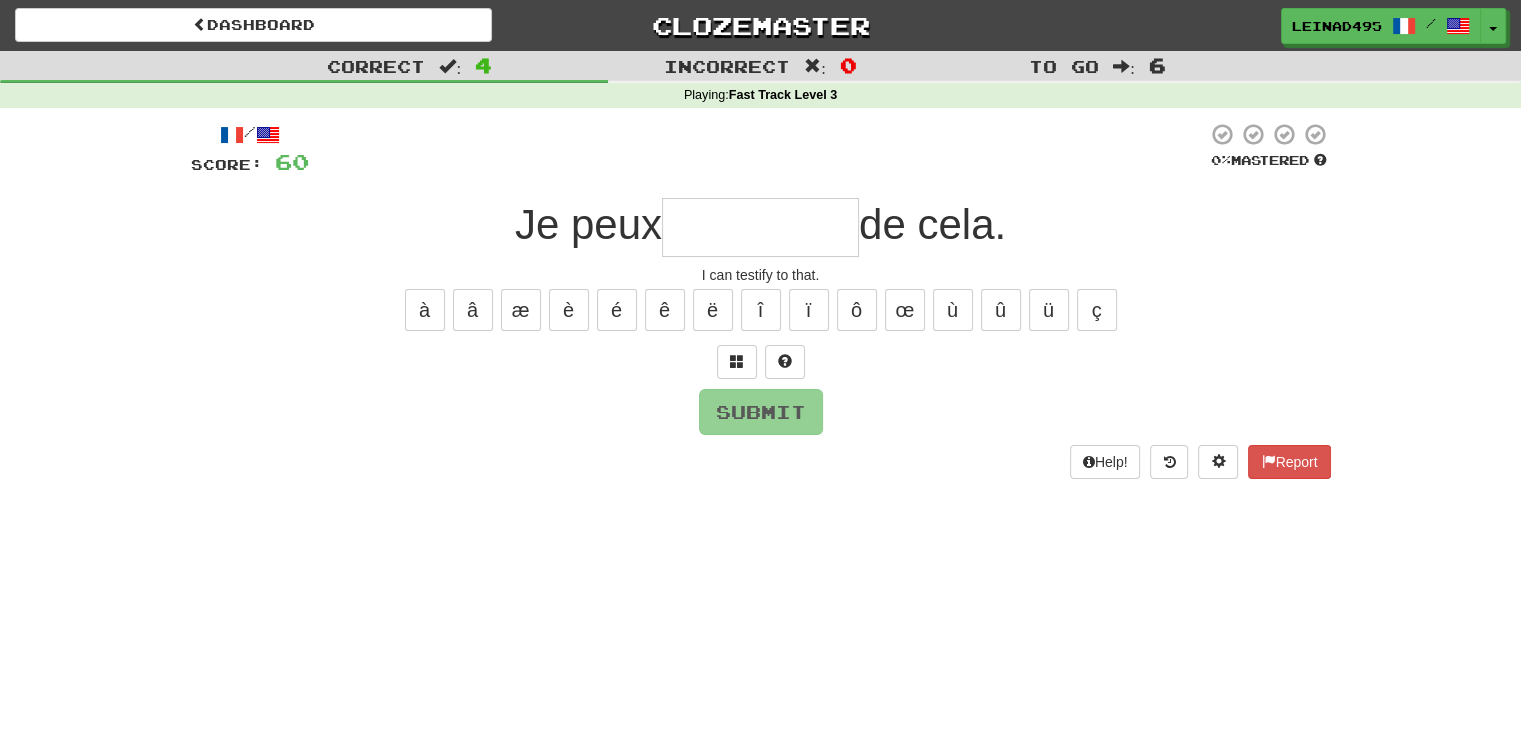 type on "*" 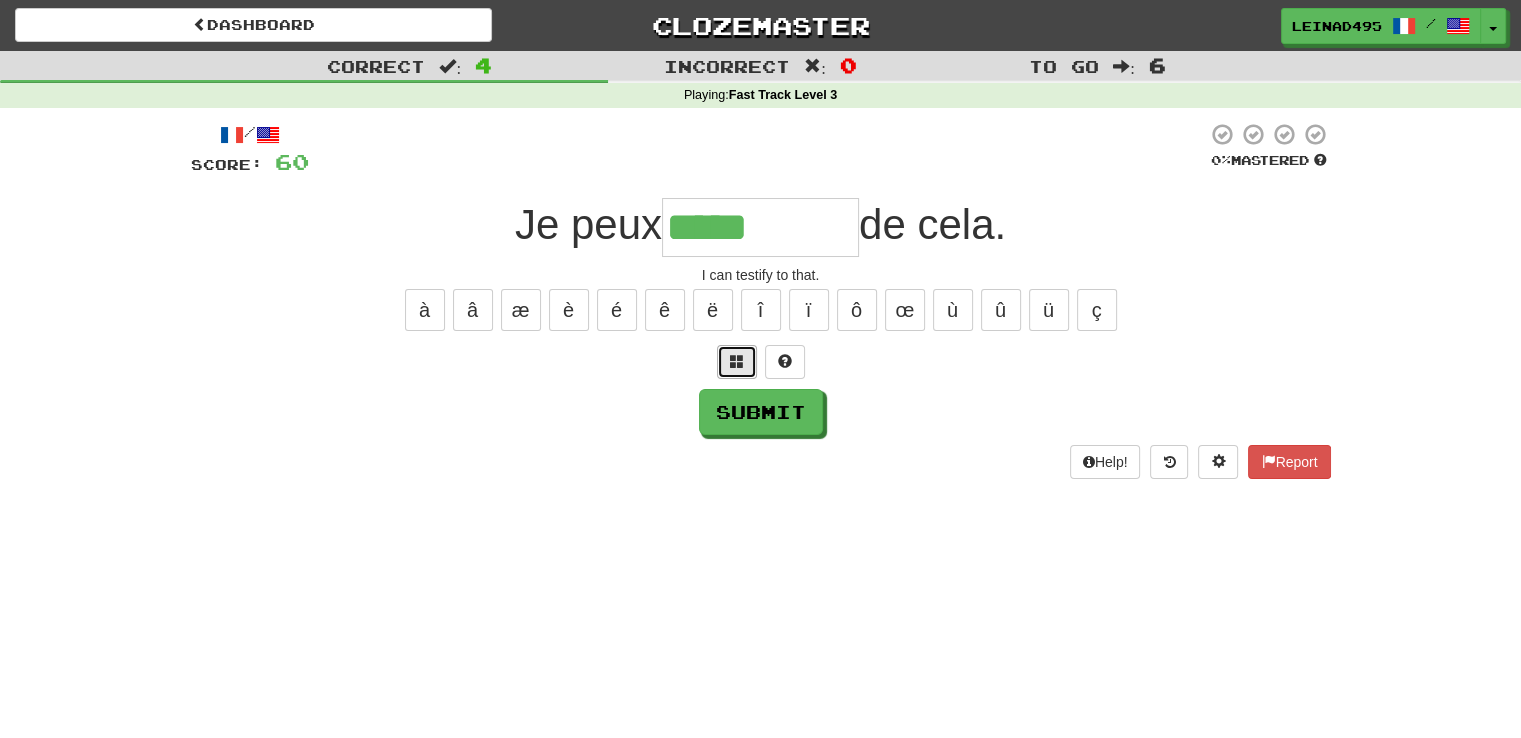 click at bounding box center [737, 362] 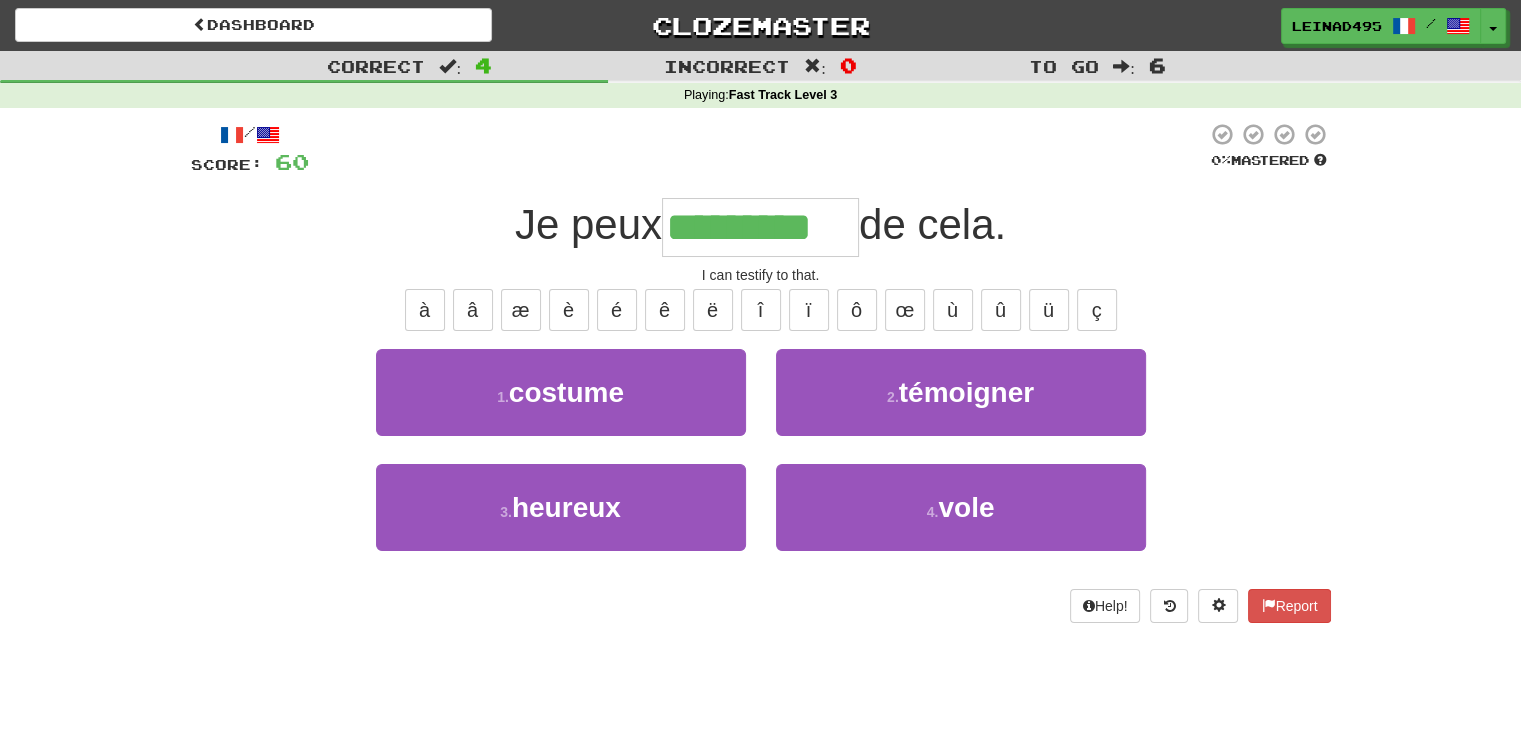 type on "*********" 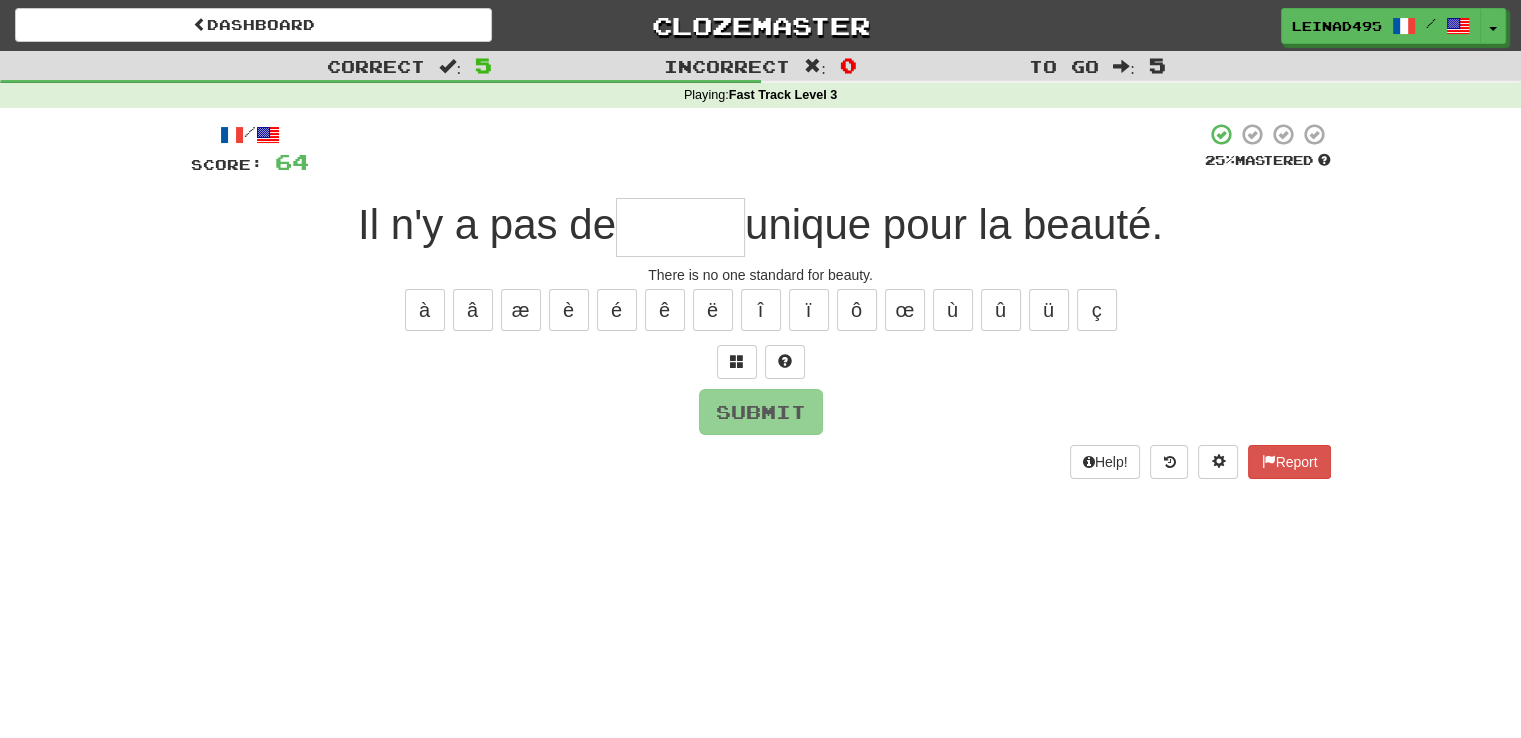 type on "*" 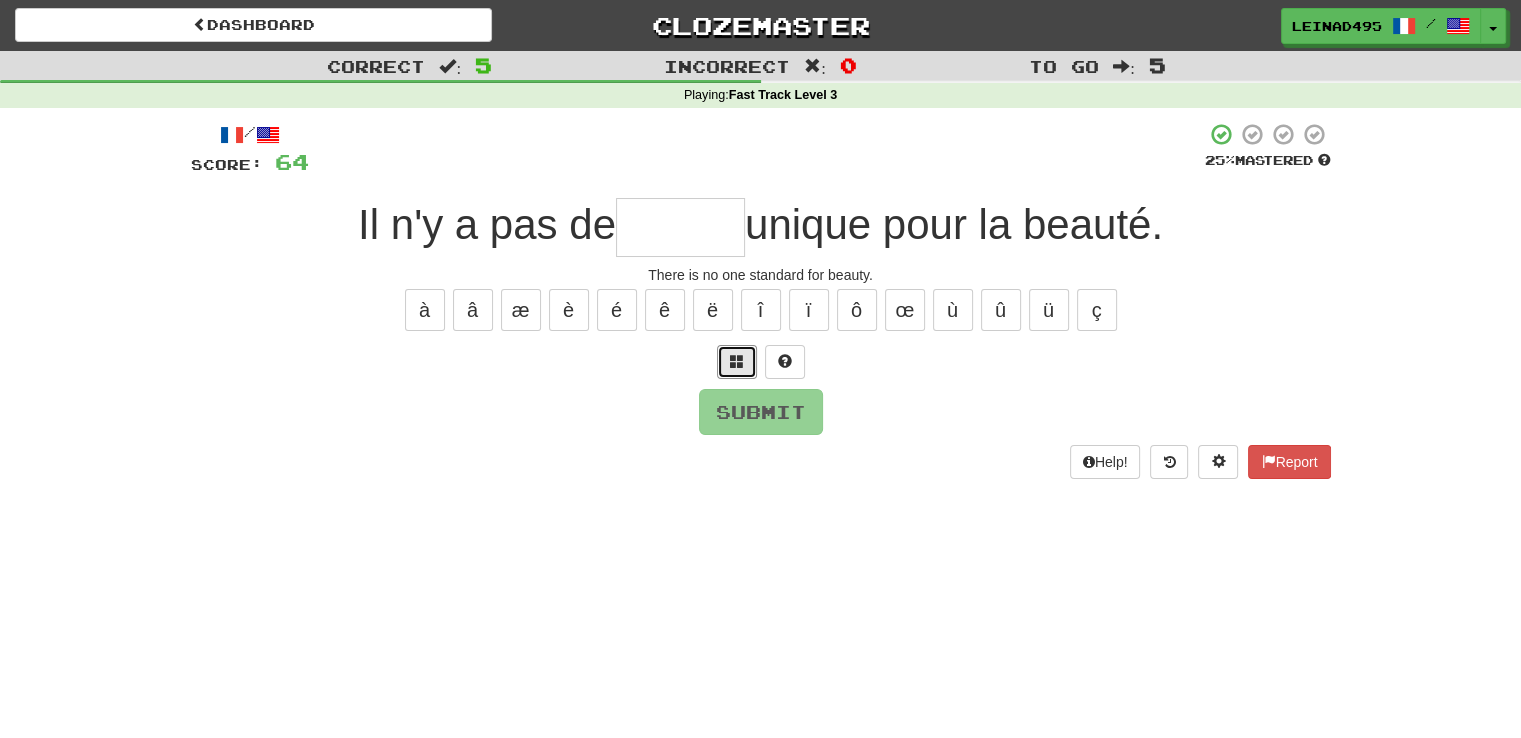 click at bounding box center [737, 362] 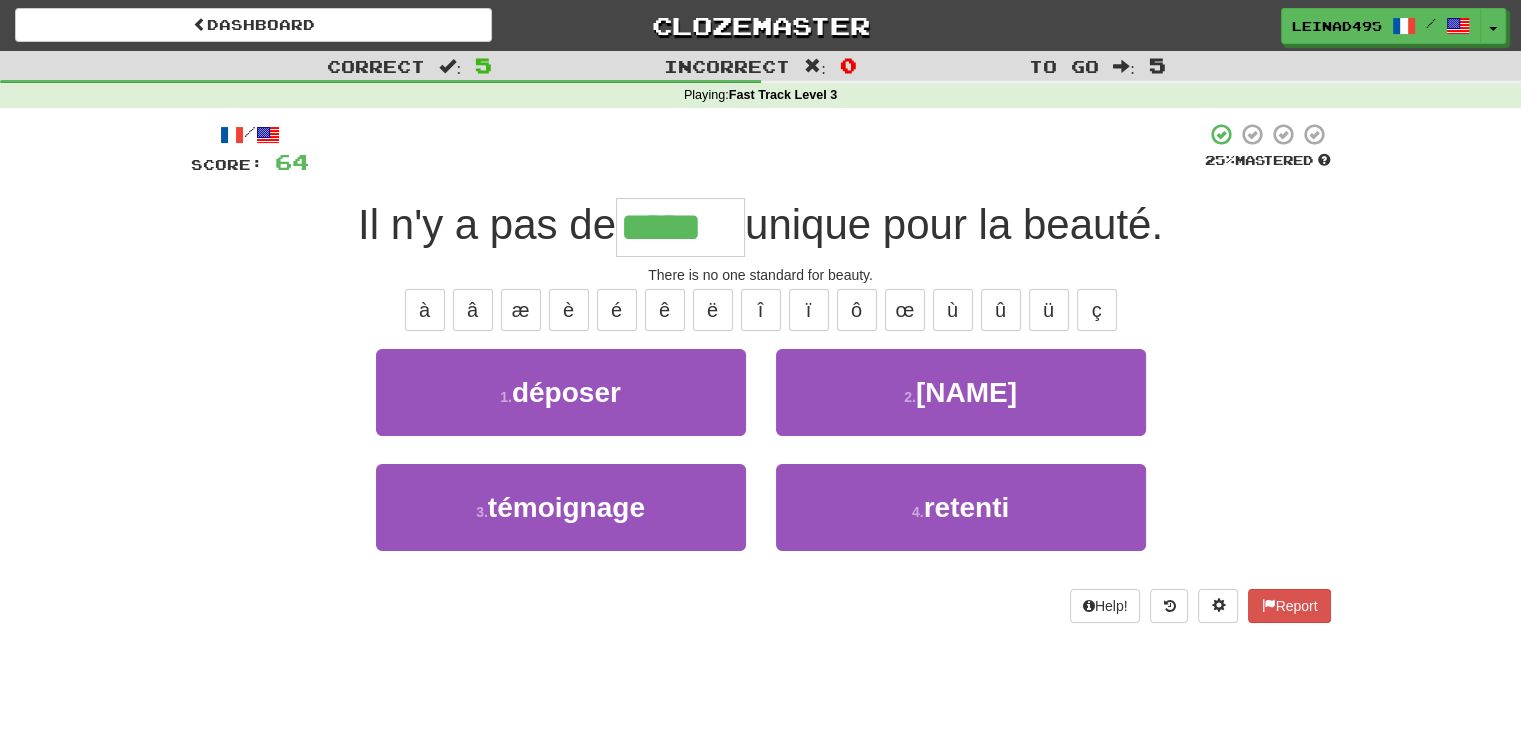 type on "*****" 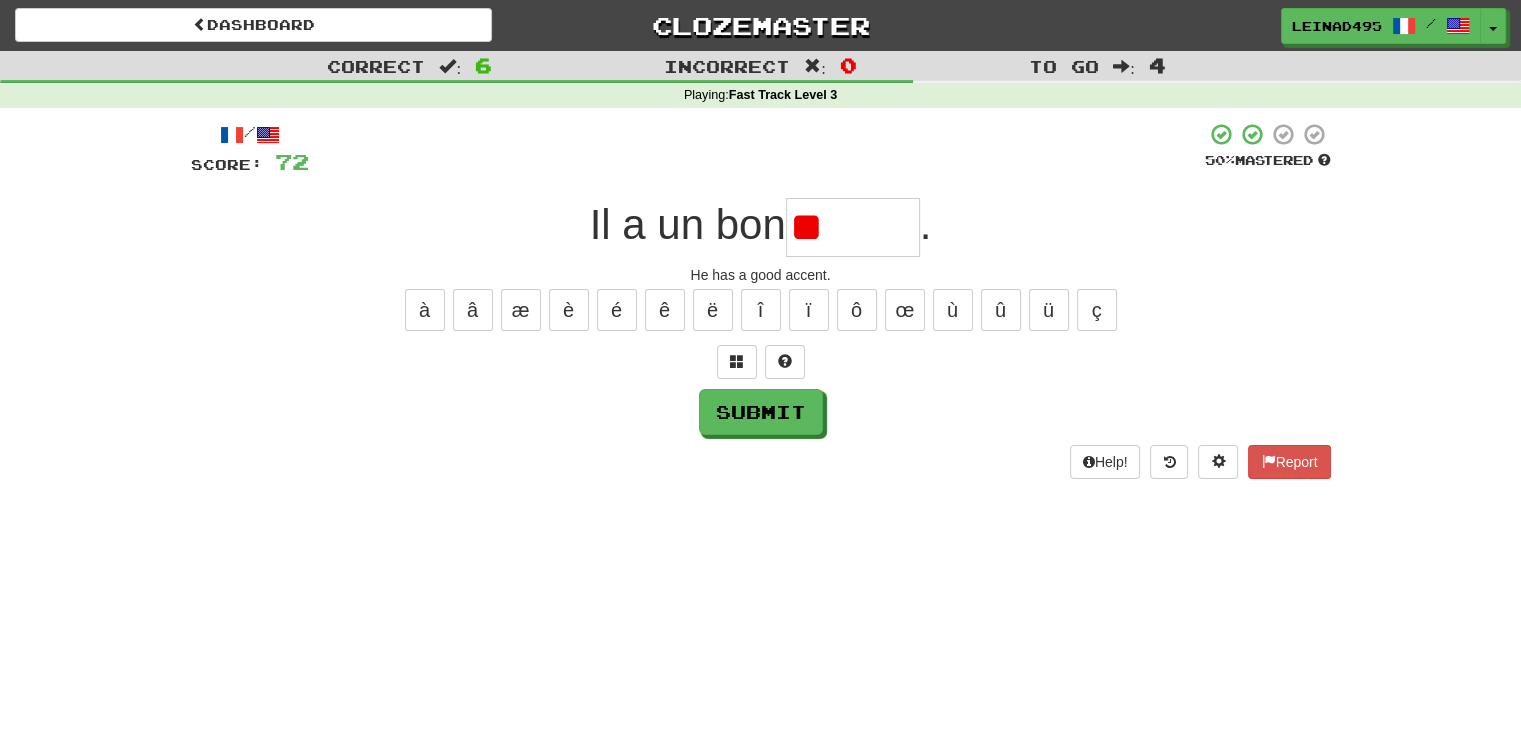 type on "*" 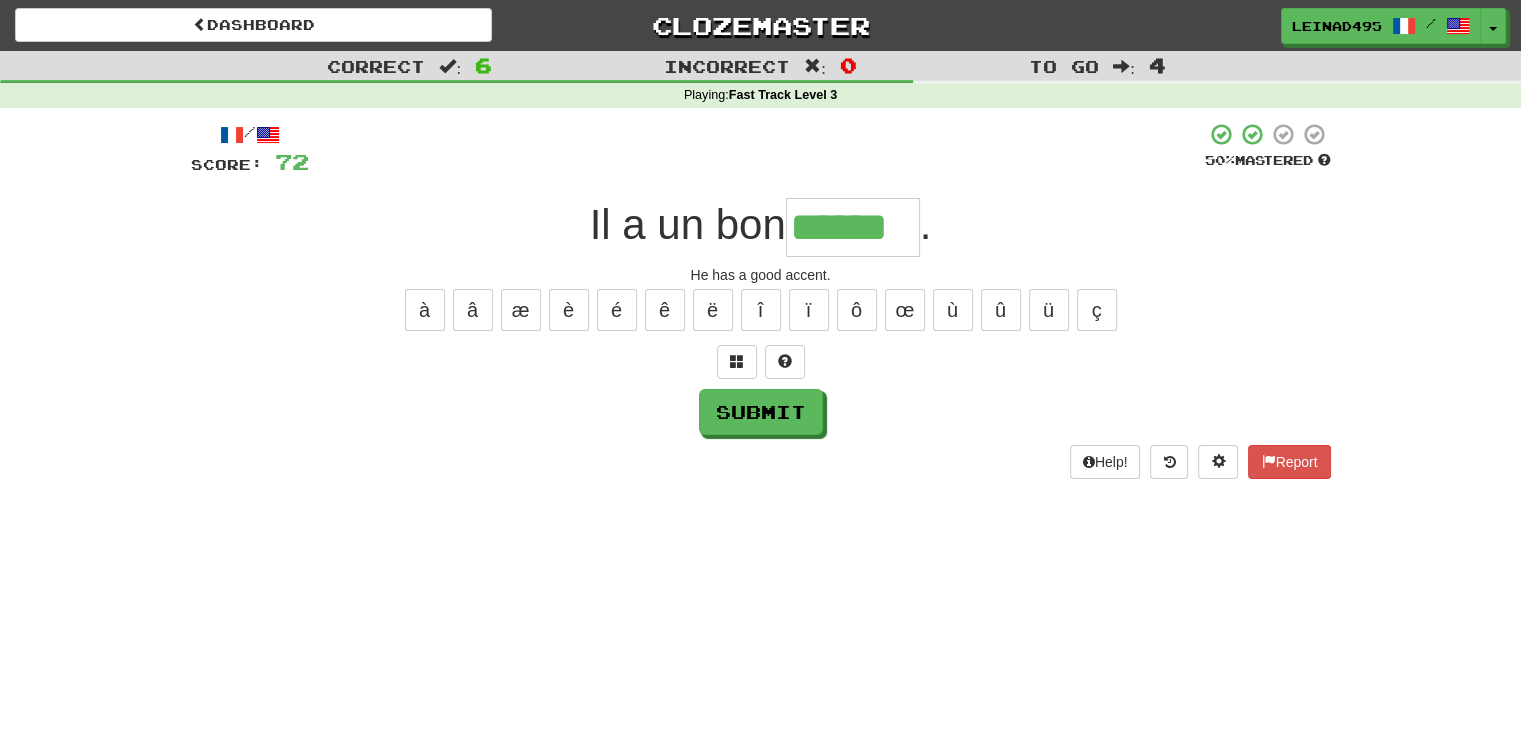type on "******" 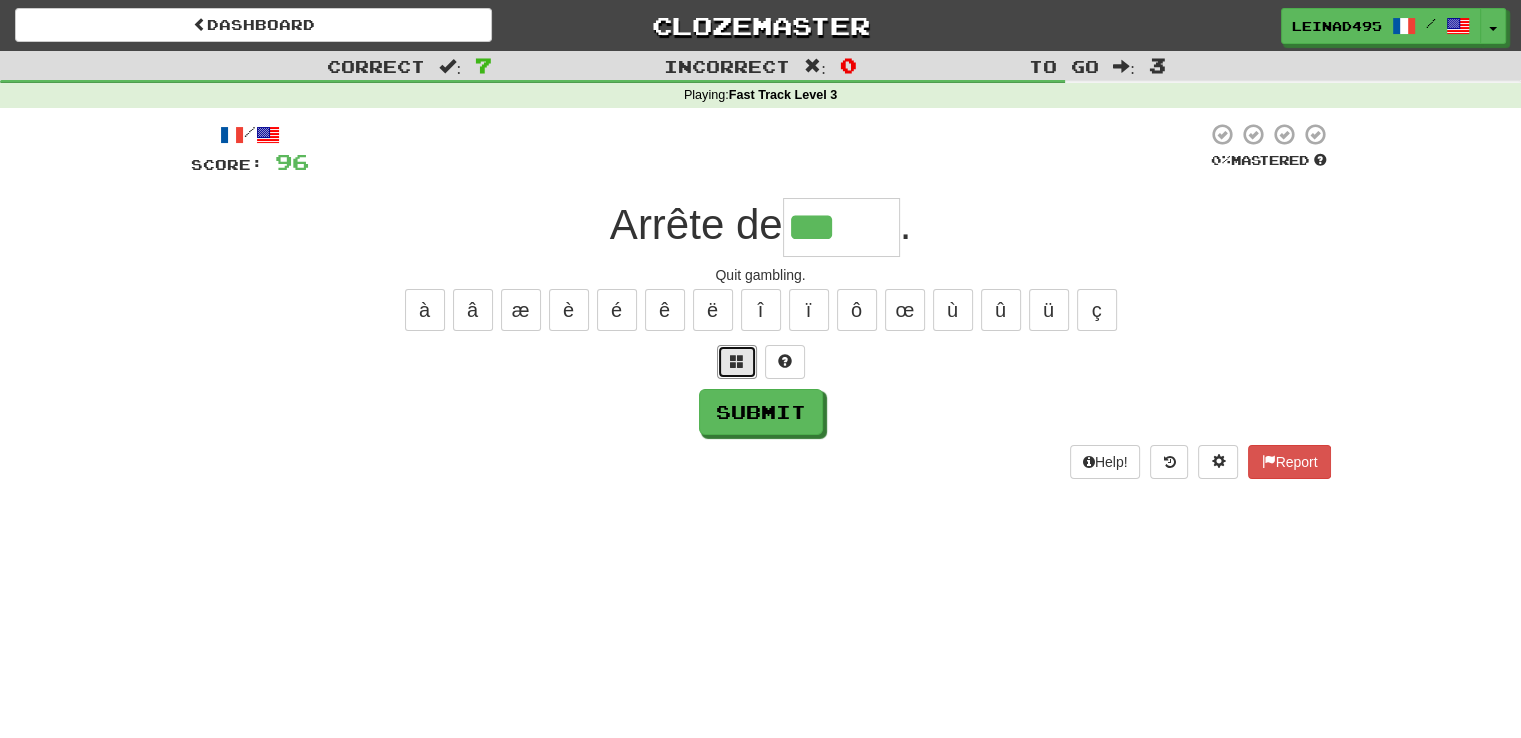 click at bounding box center (737, 362) 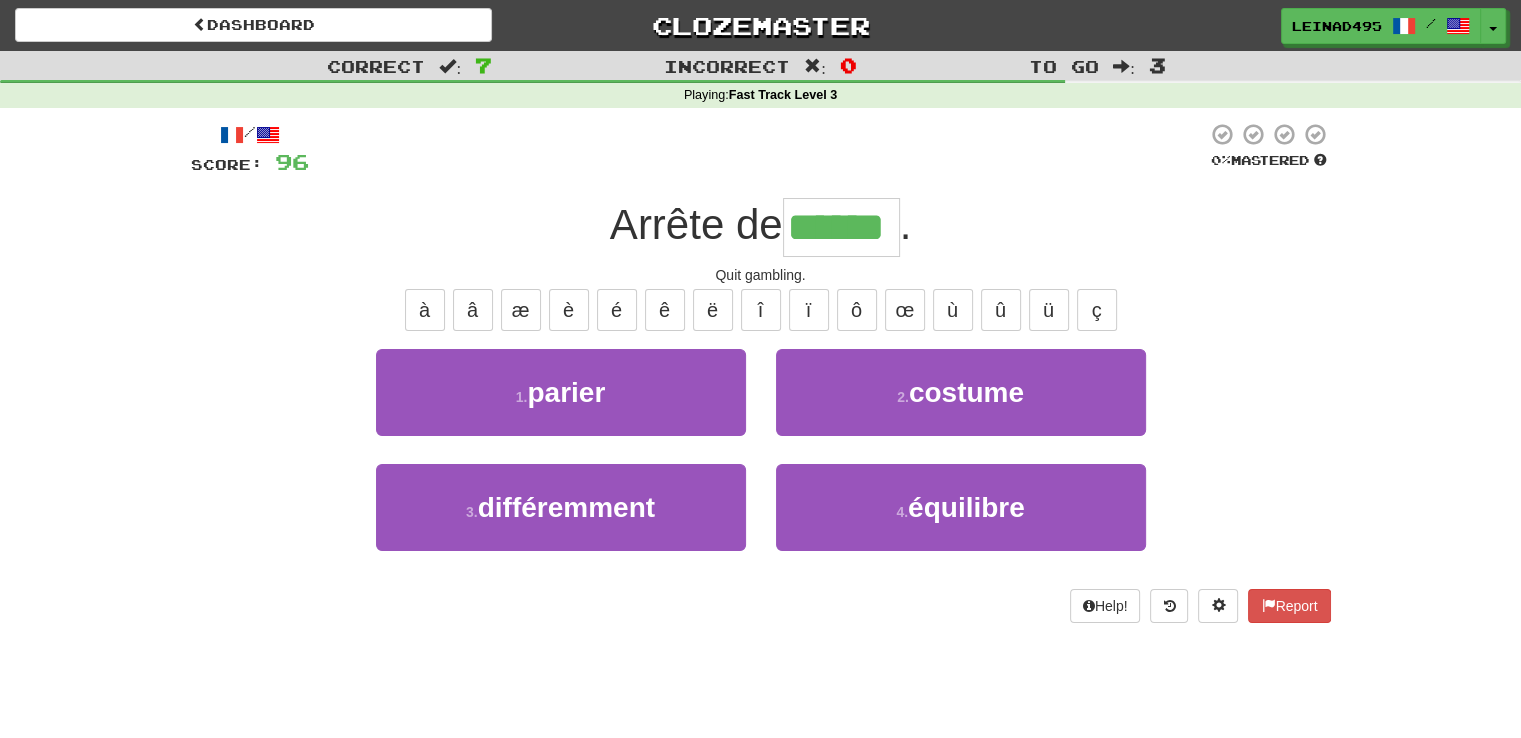 type on "******" 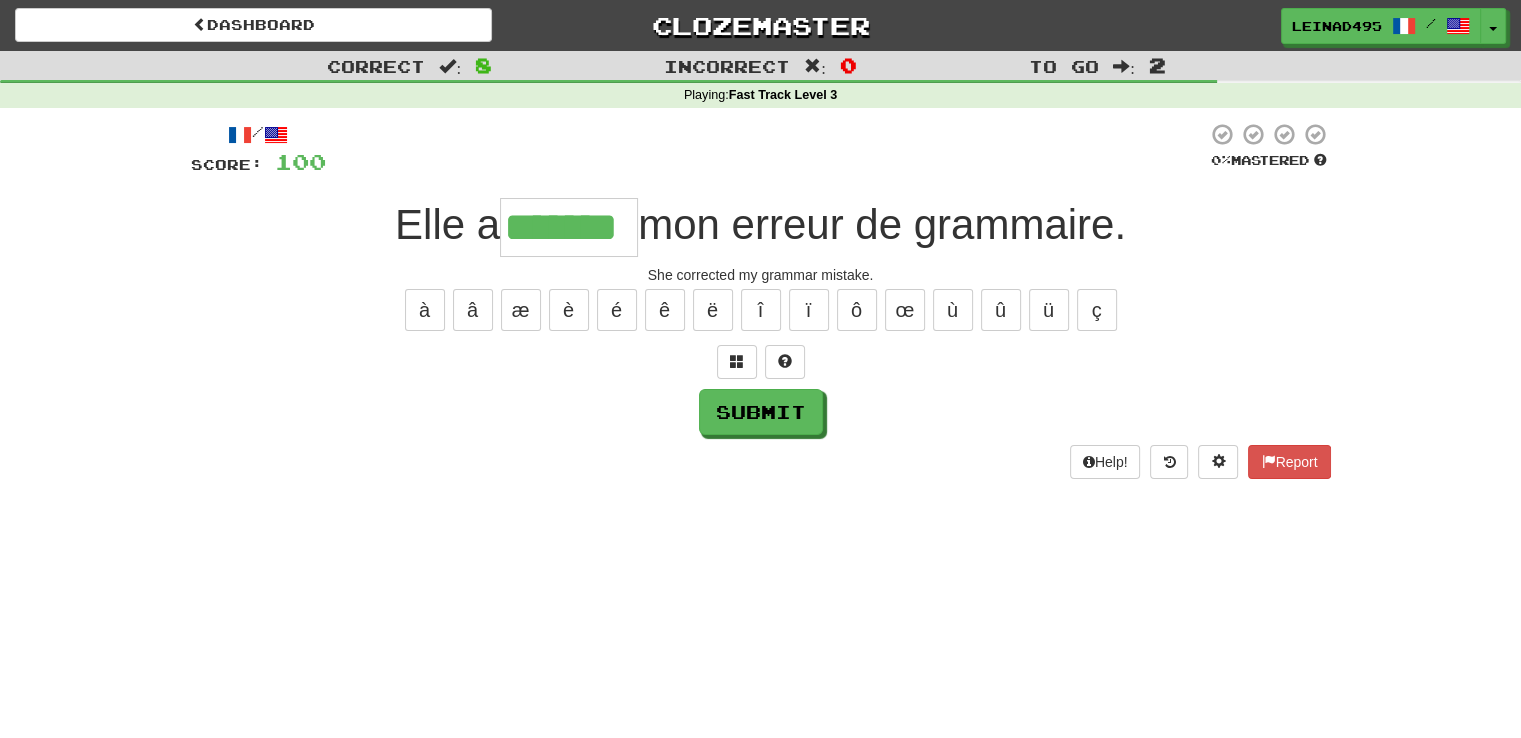 type on "*******" 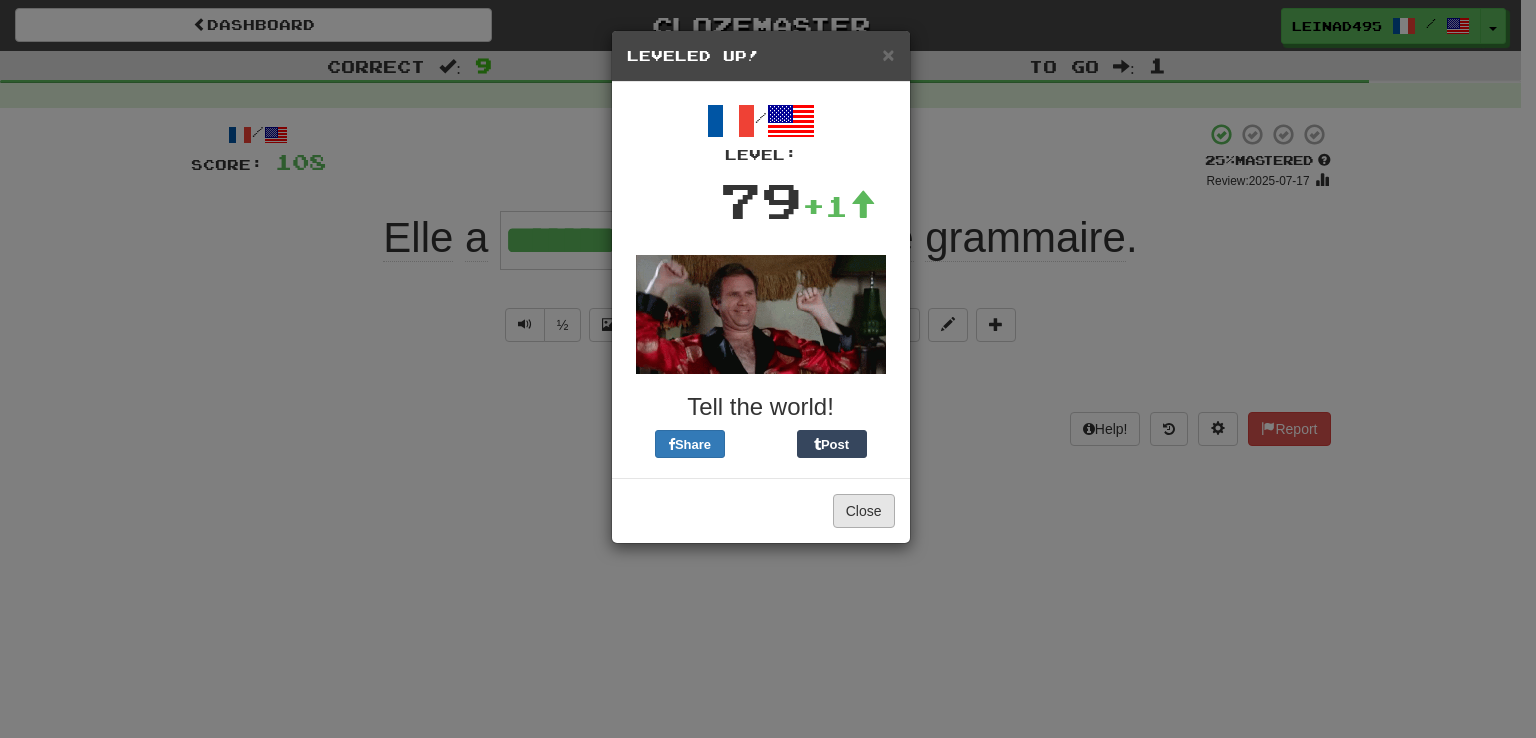 click on "Close" at bounding box center (761, 510) 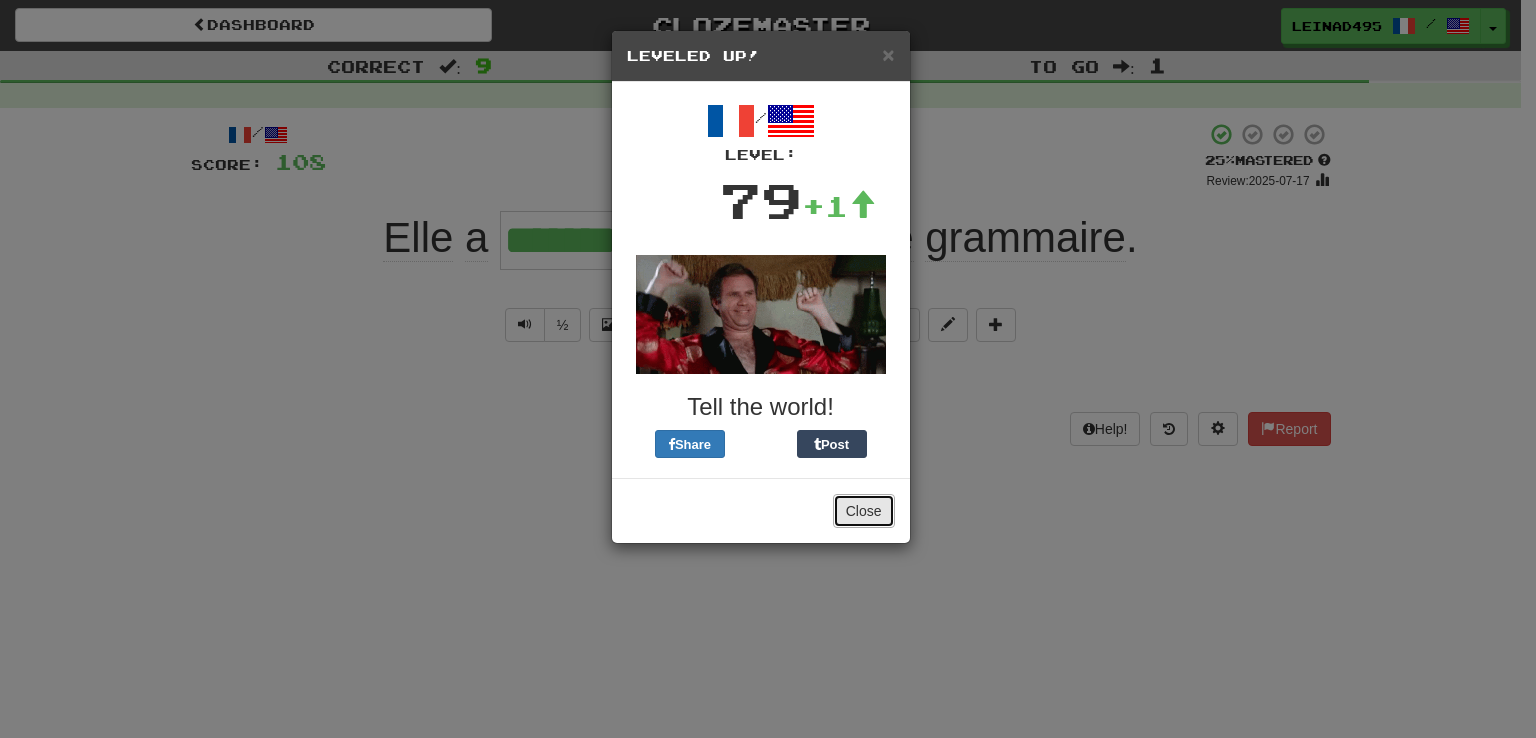 click on "Close" at bounding box center [864, 511] 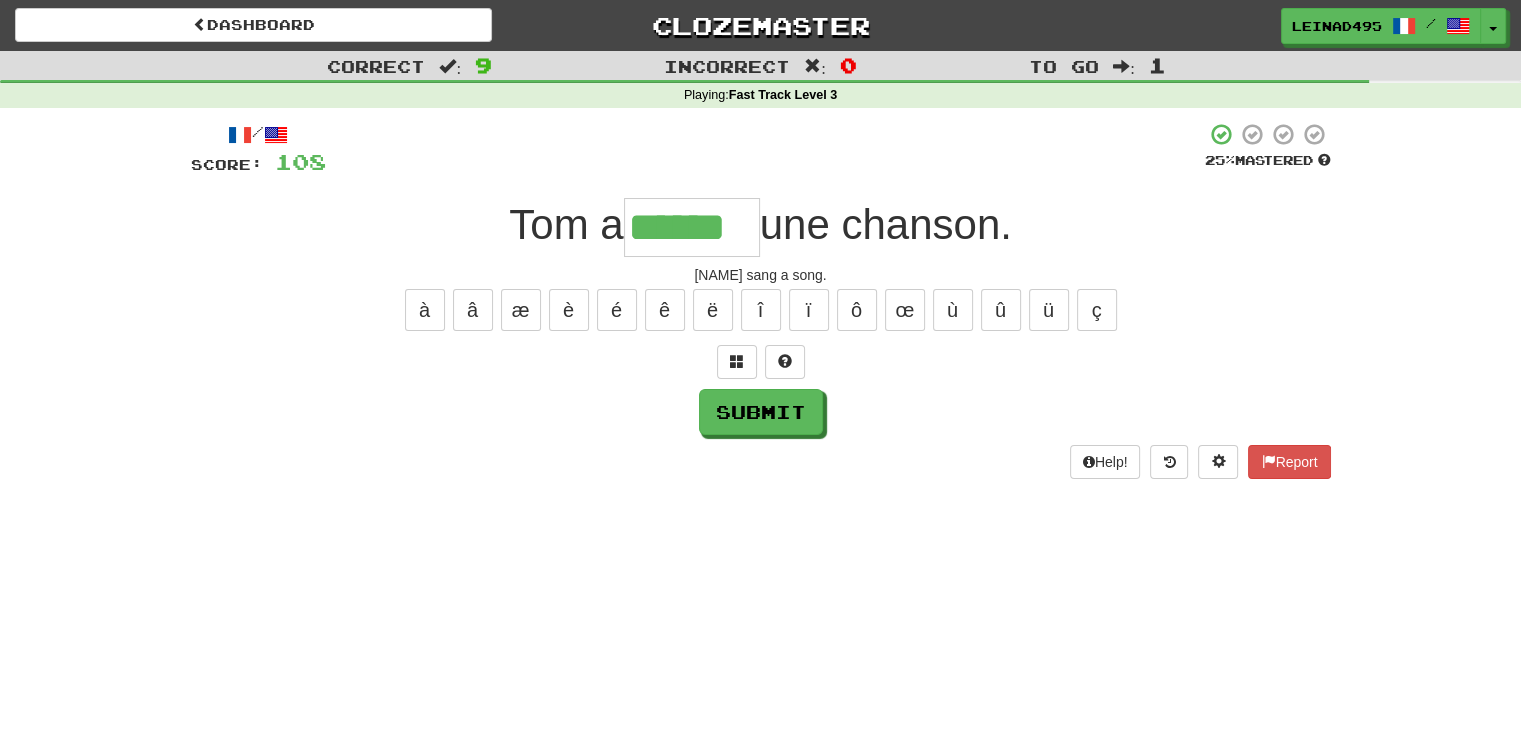 type on "******" 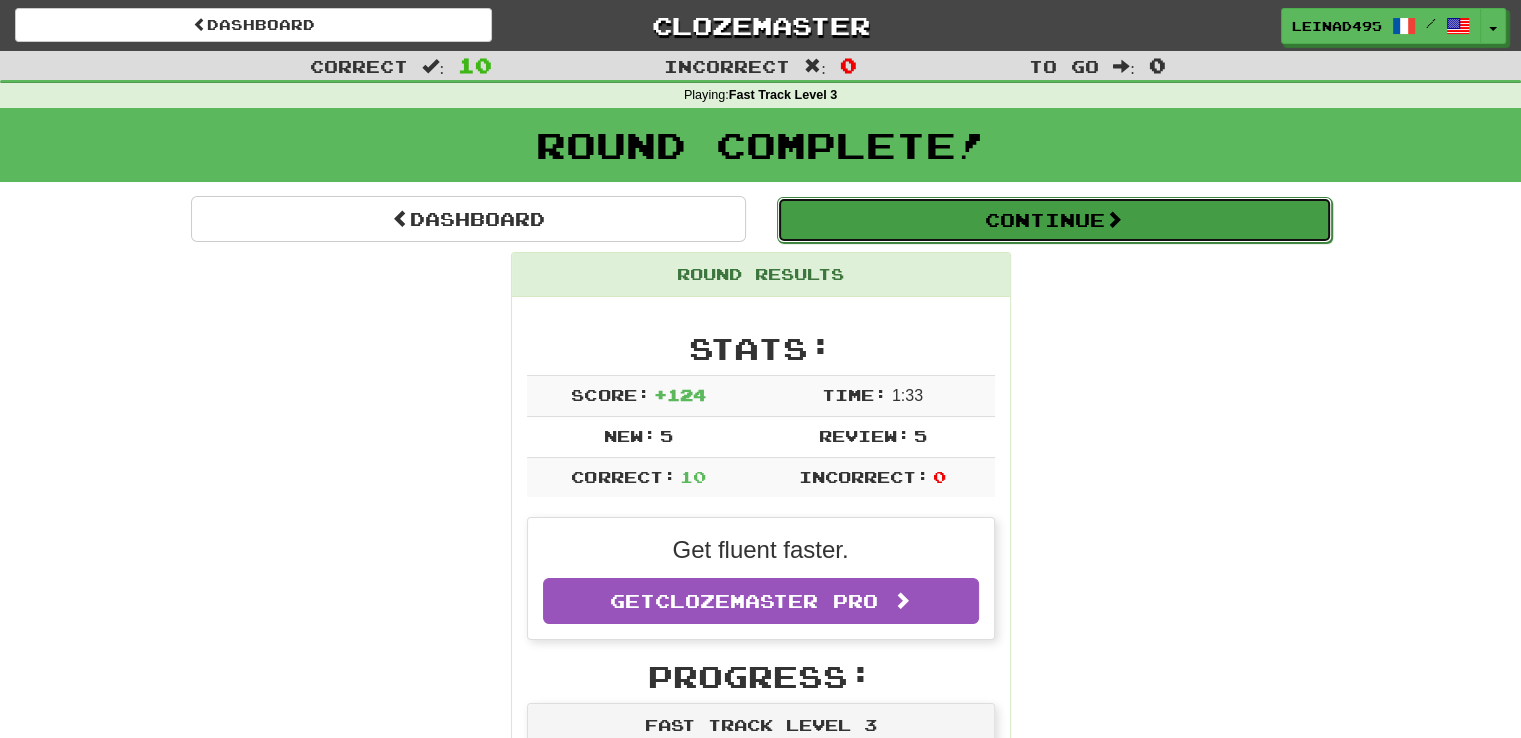 click on "Continue" at bounding box center (1054, 220) 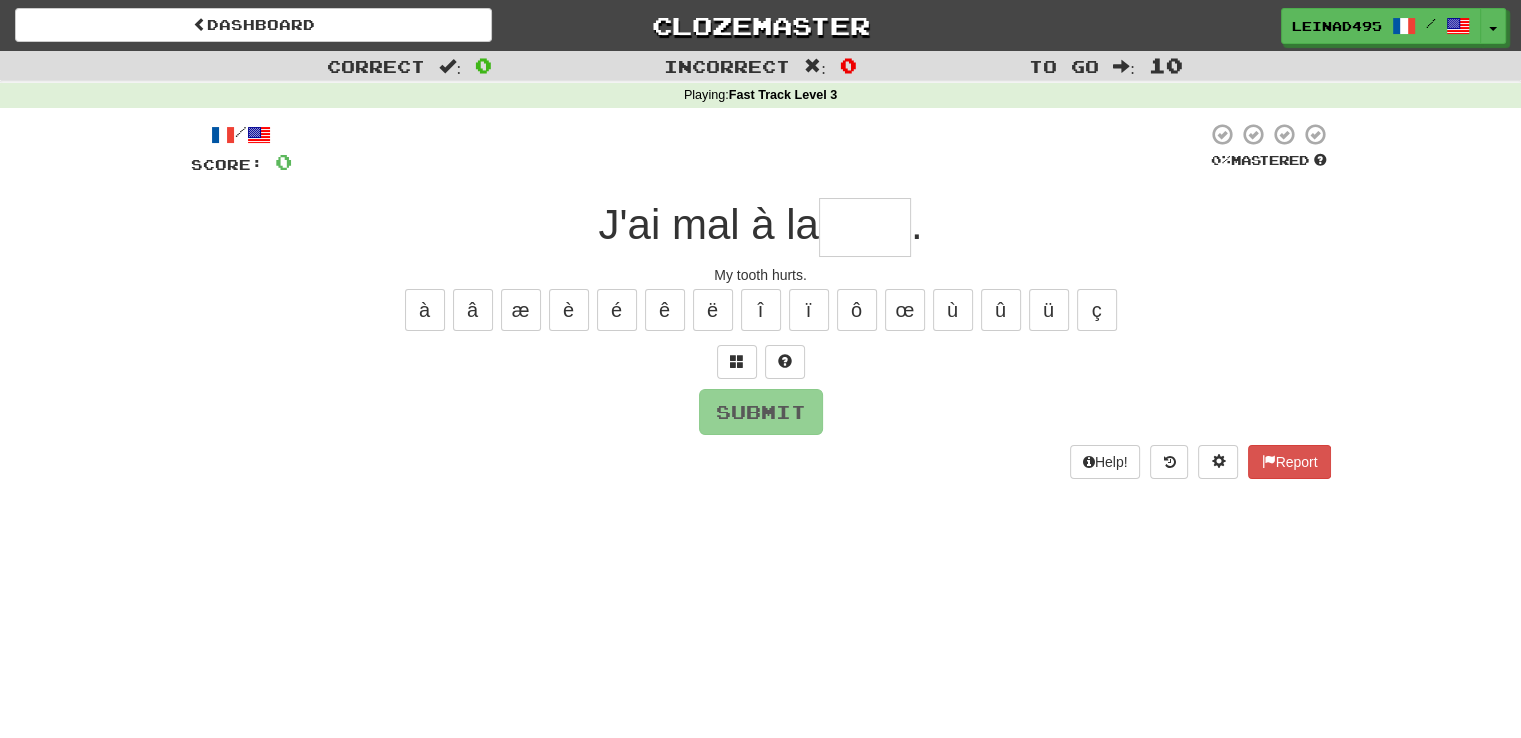 click at bounding box center (865, 227) 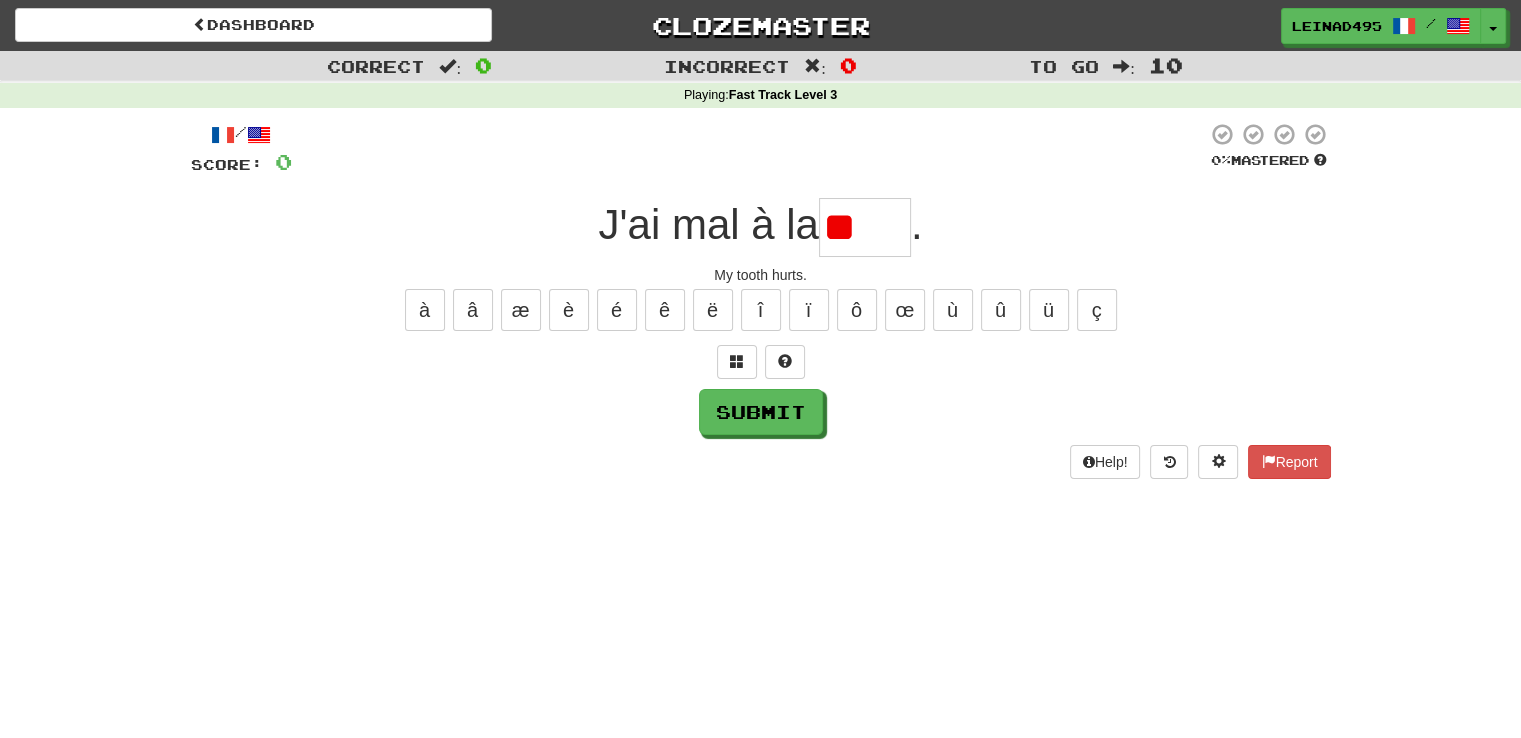 type on "*" 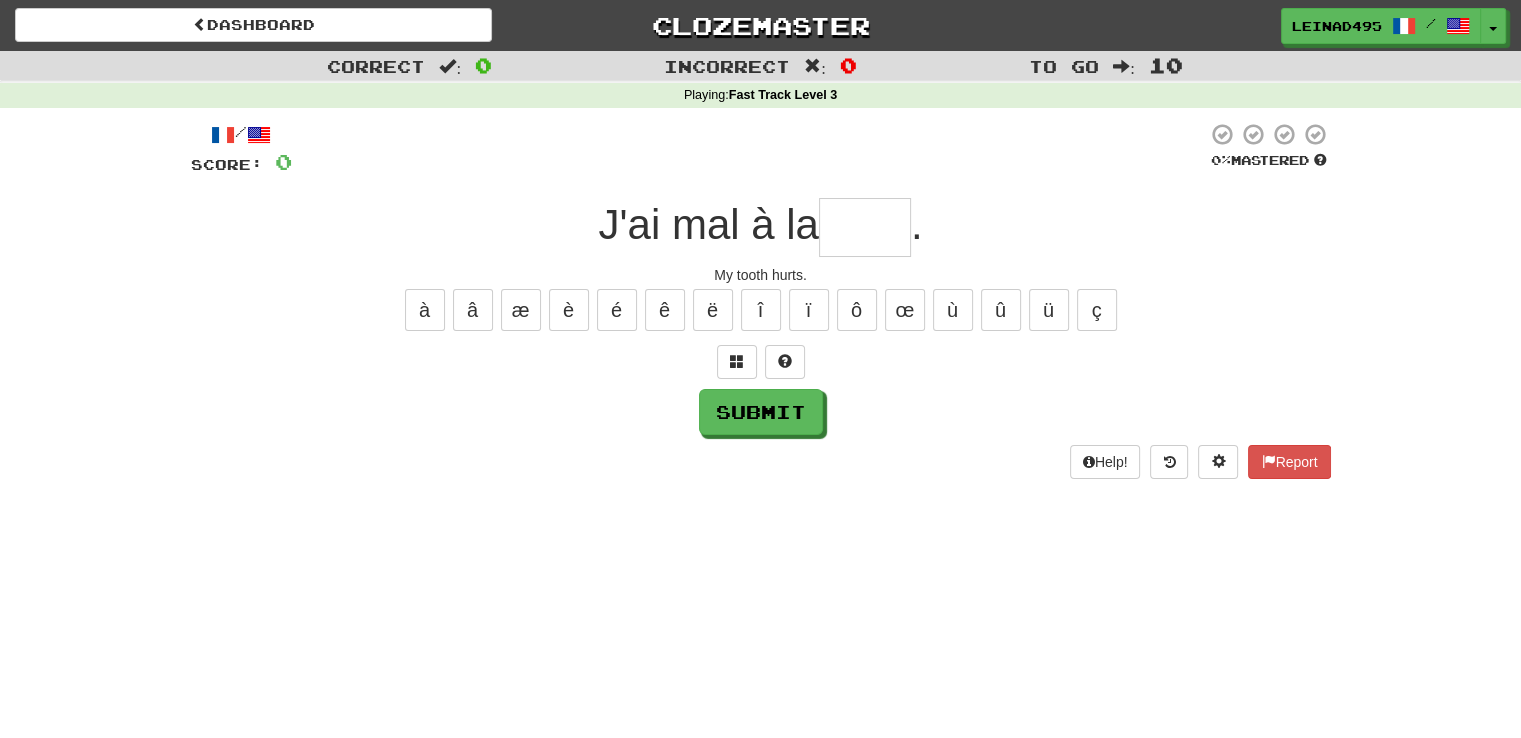 type on "*" 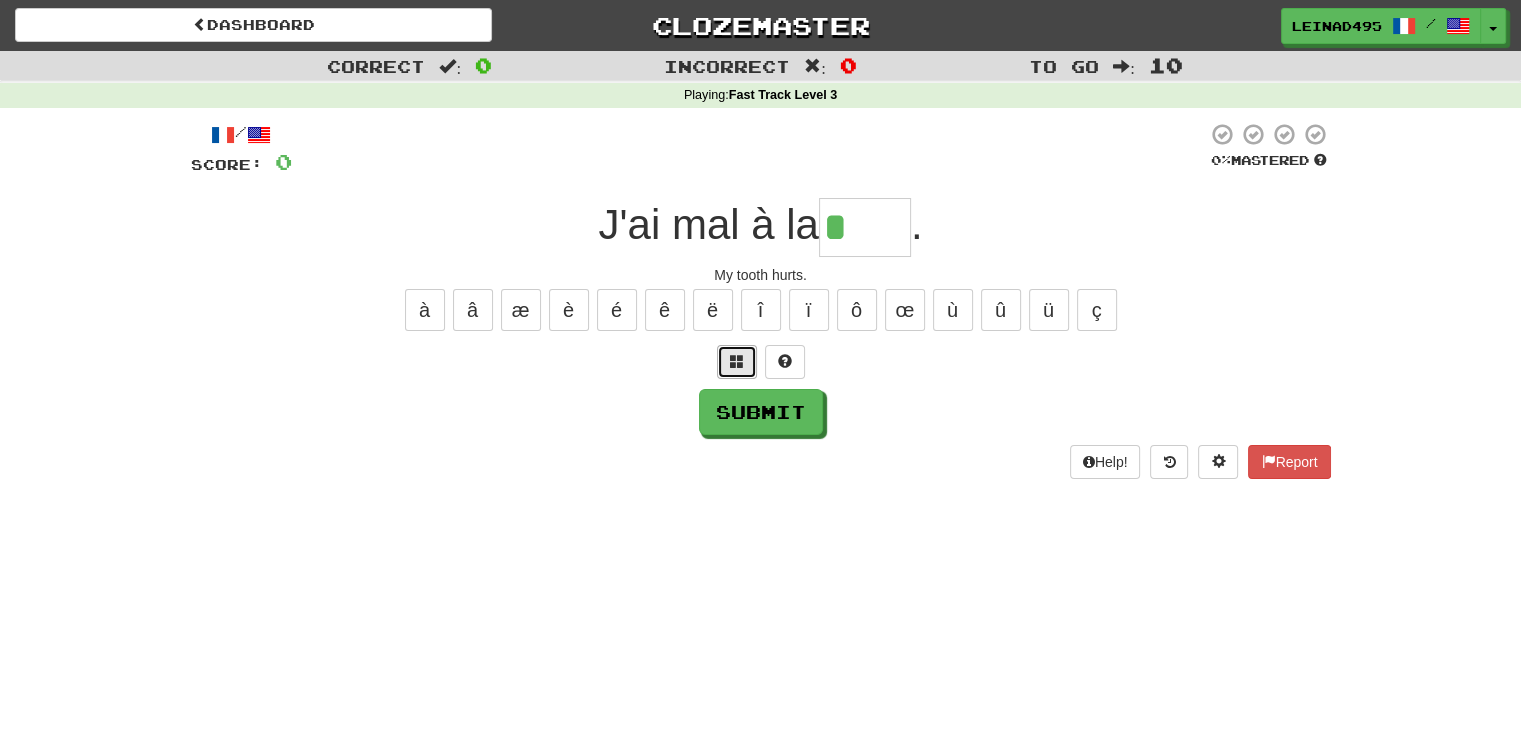 click at bounding box center (737, 361) 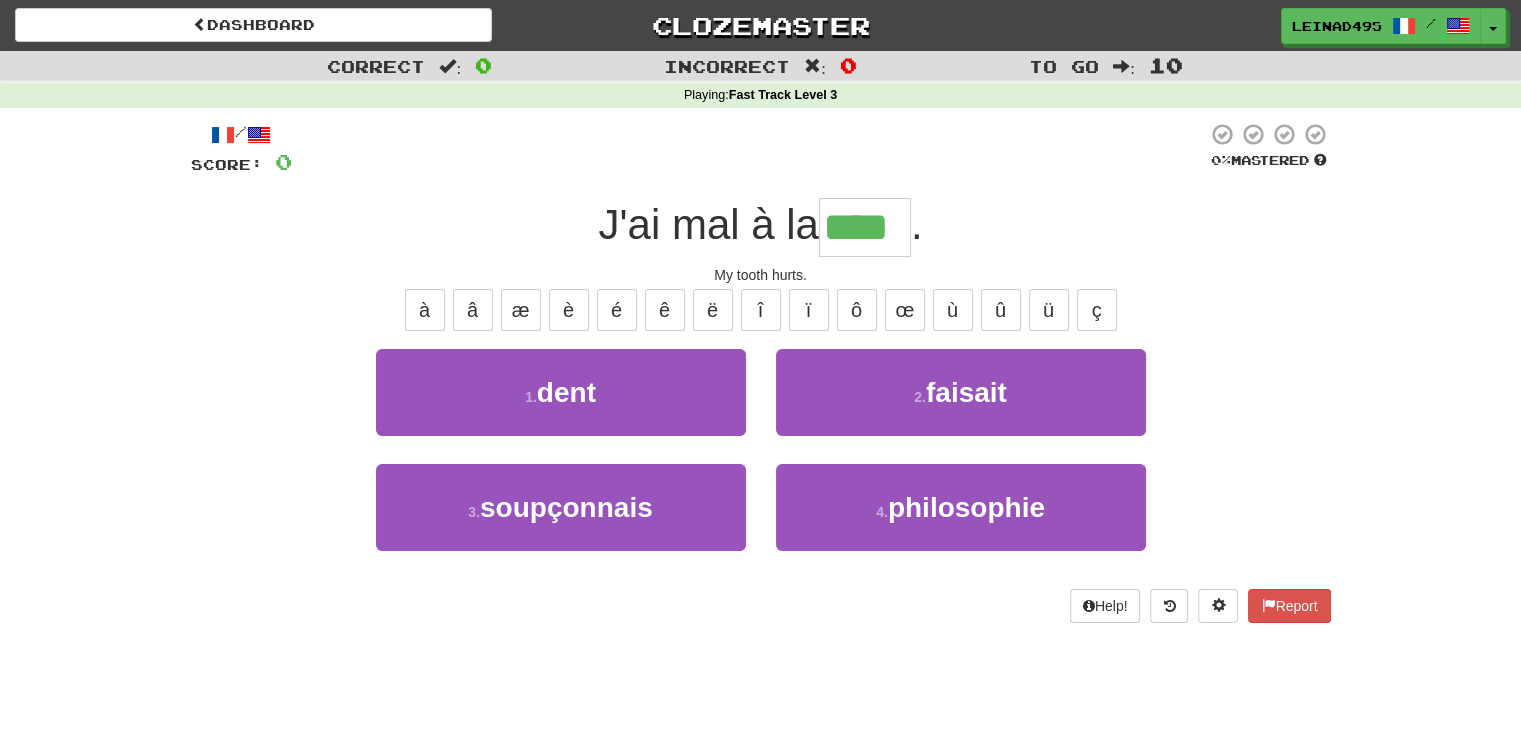 type on "****" 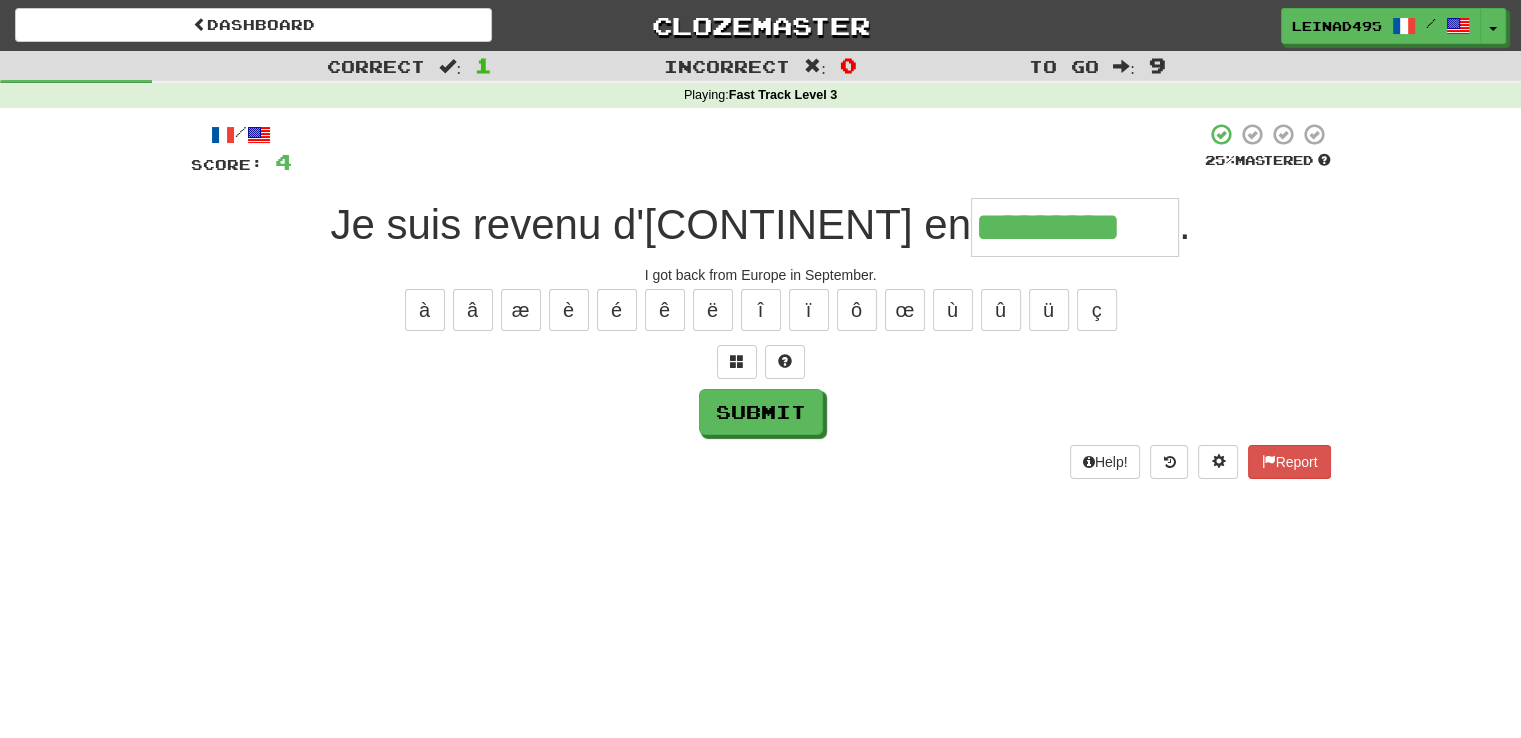 type on "*********" 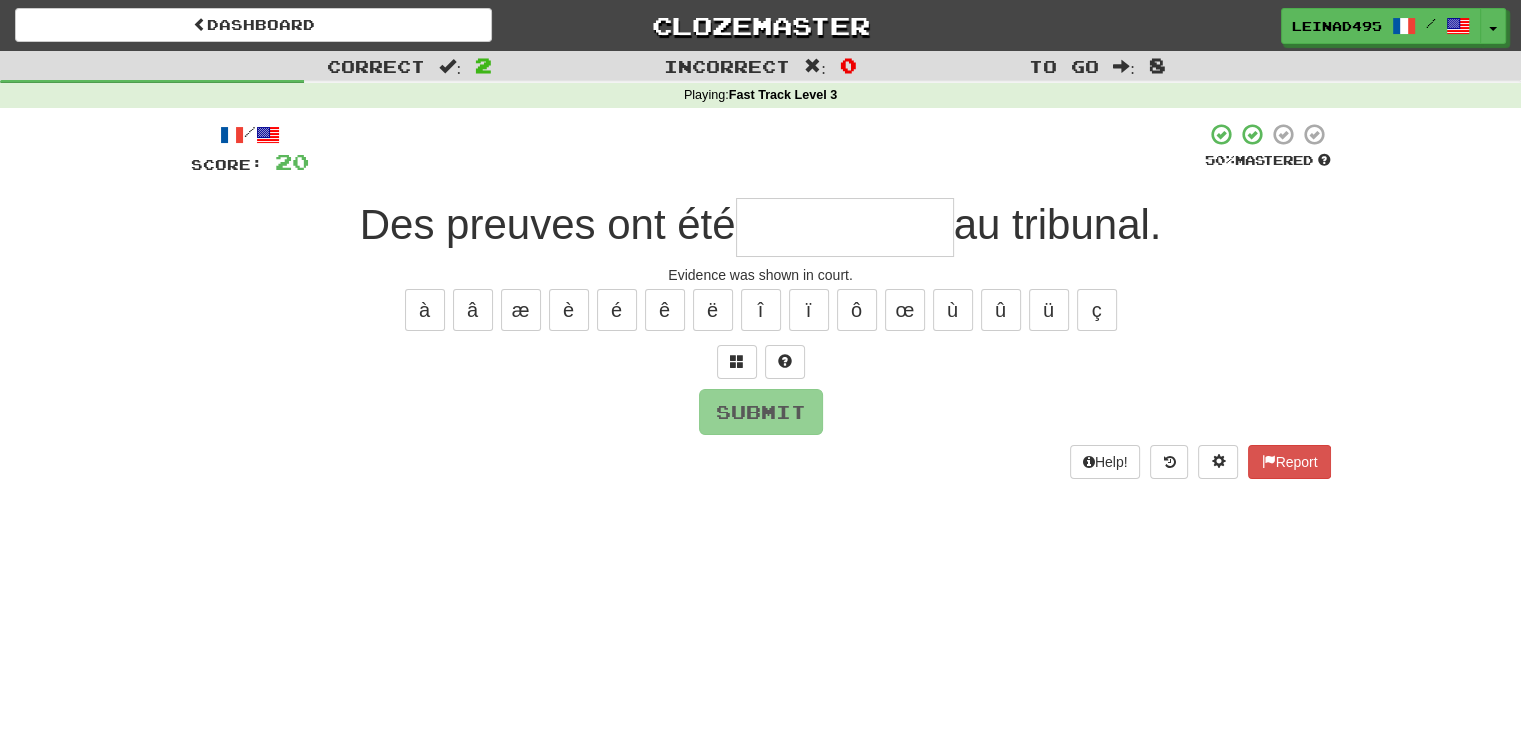 type on "*" 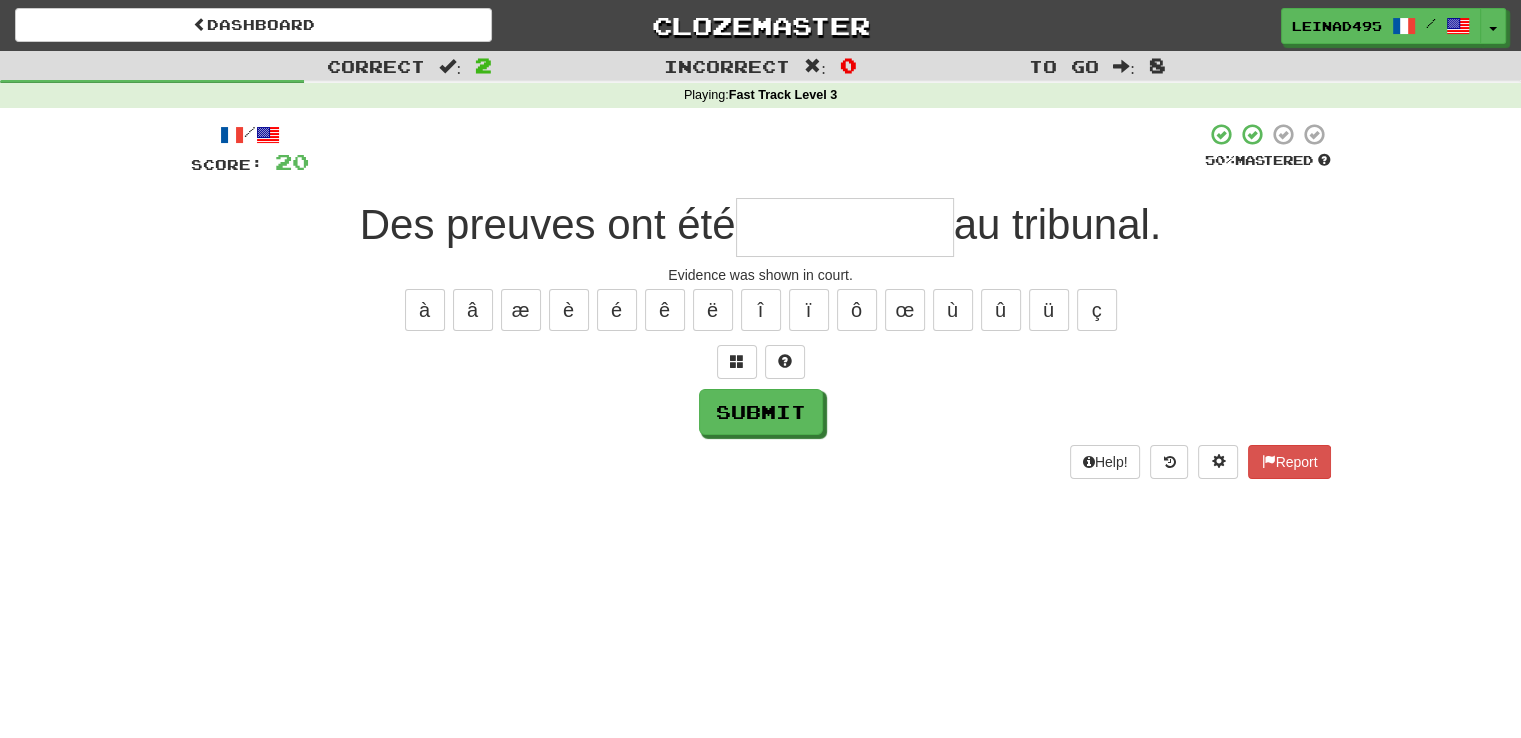 type on "*" 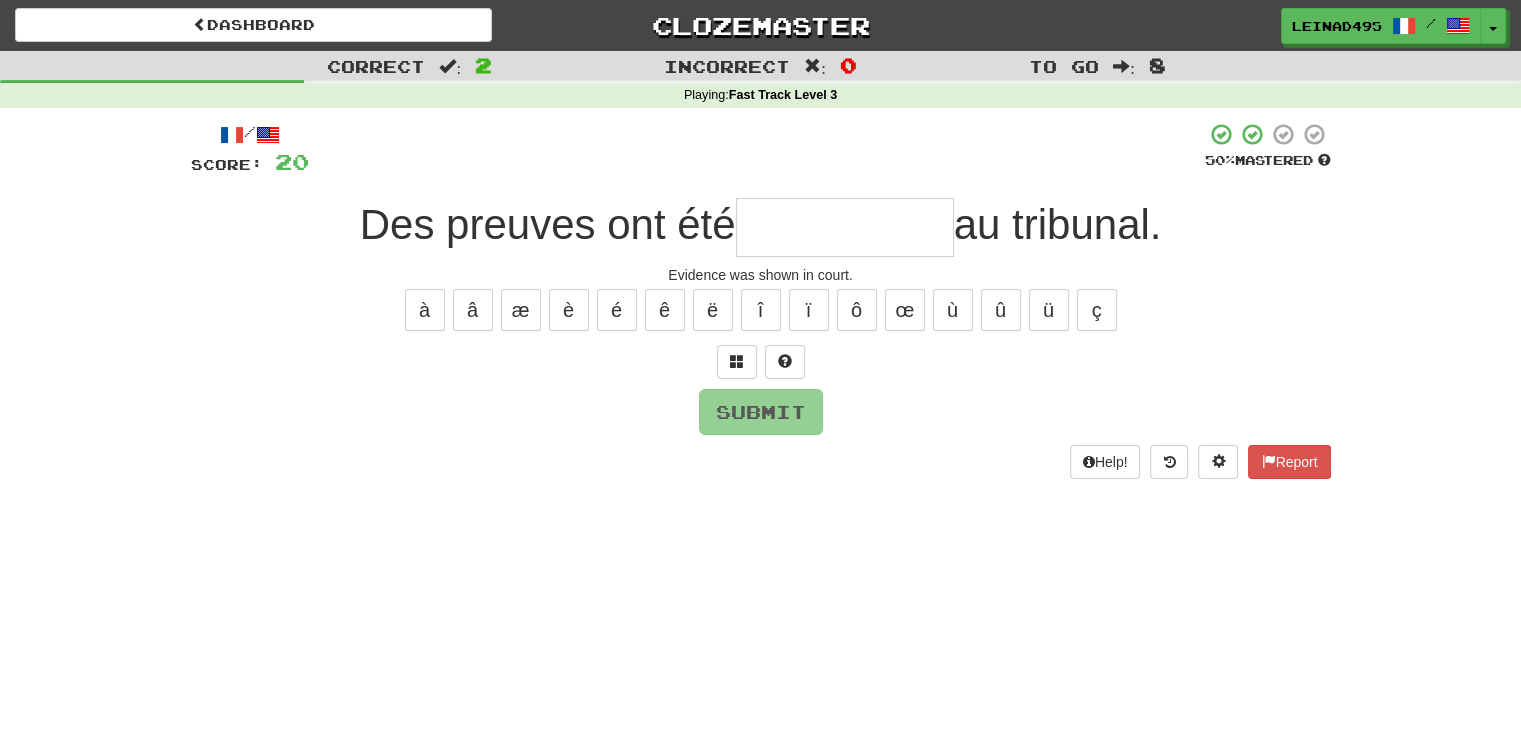 type on "*" 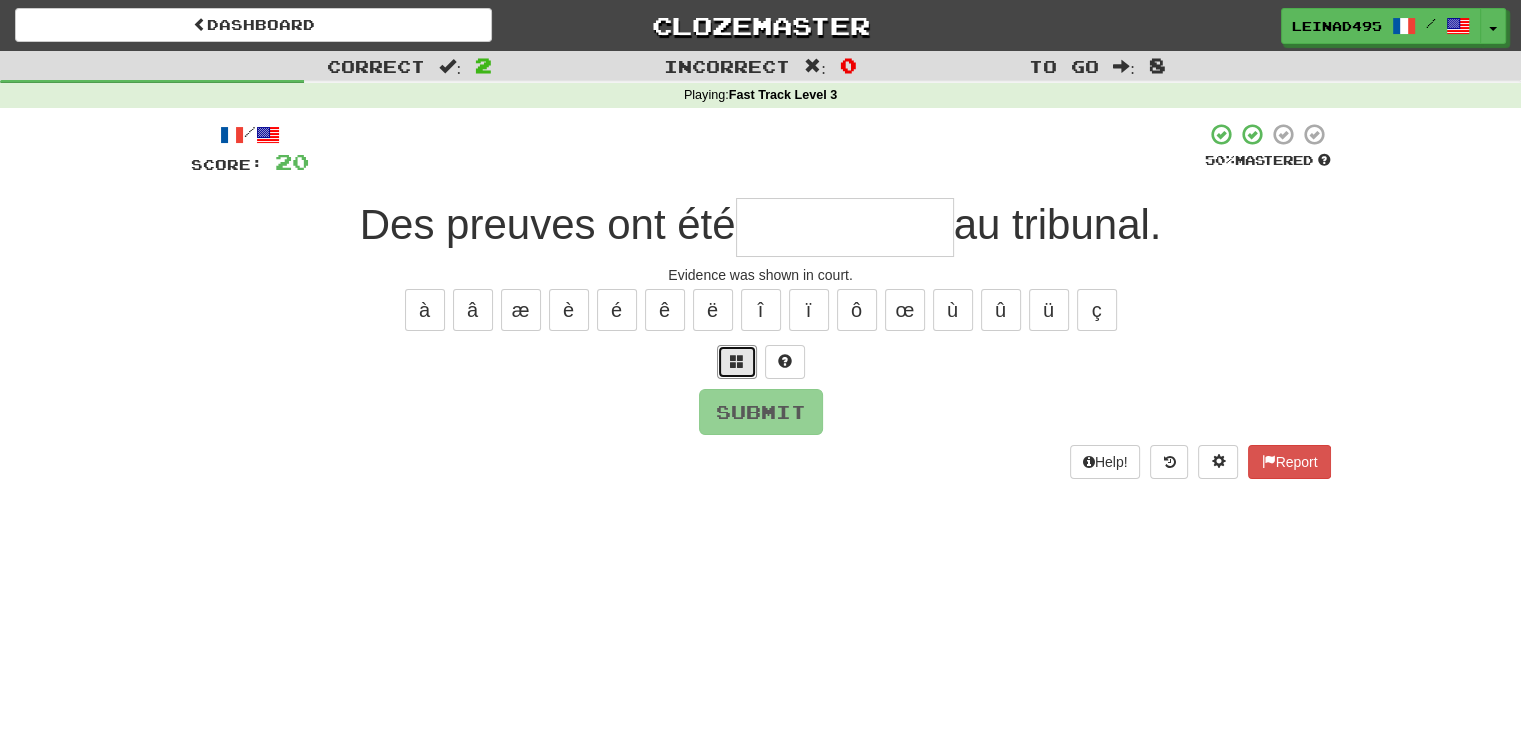 click at bounding box center (737, 361) 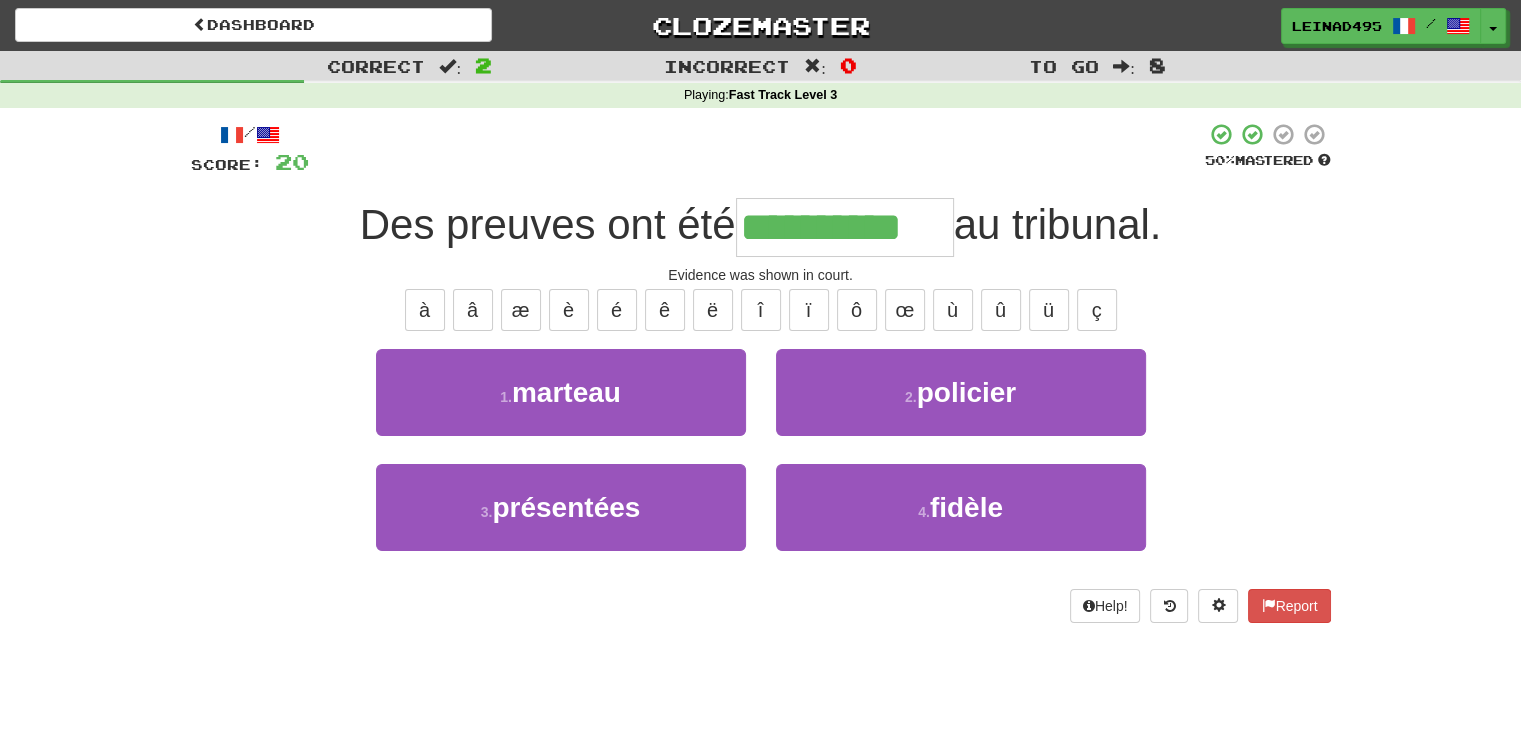 type on "**********" 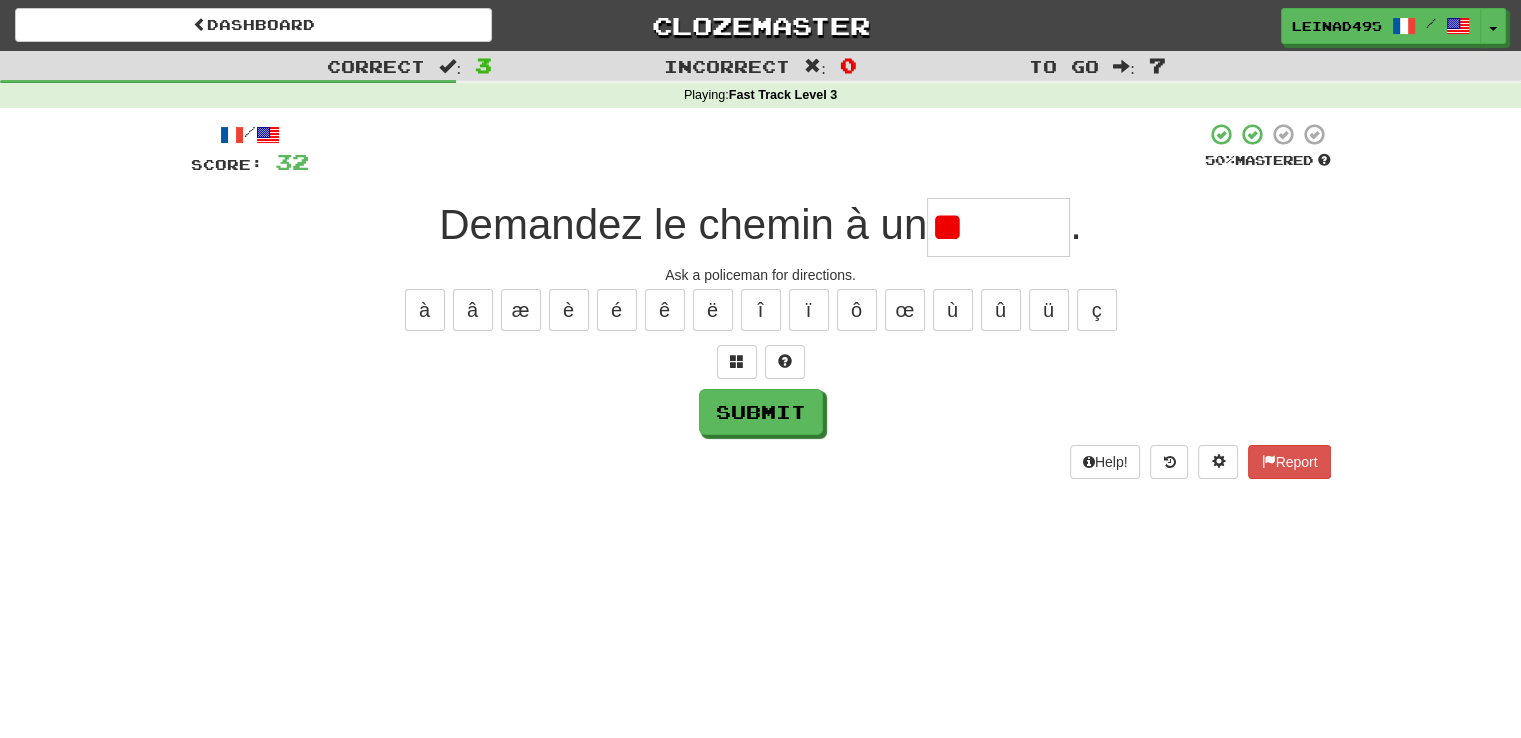 type on "*" 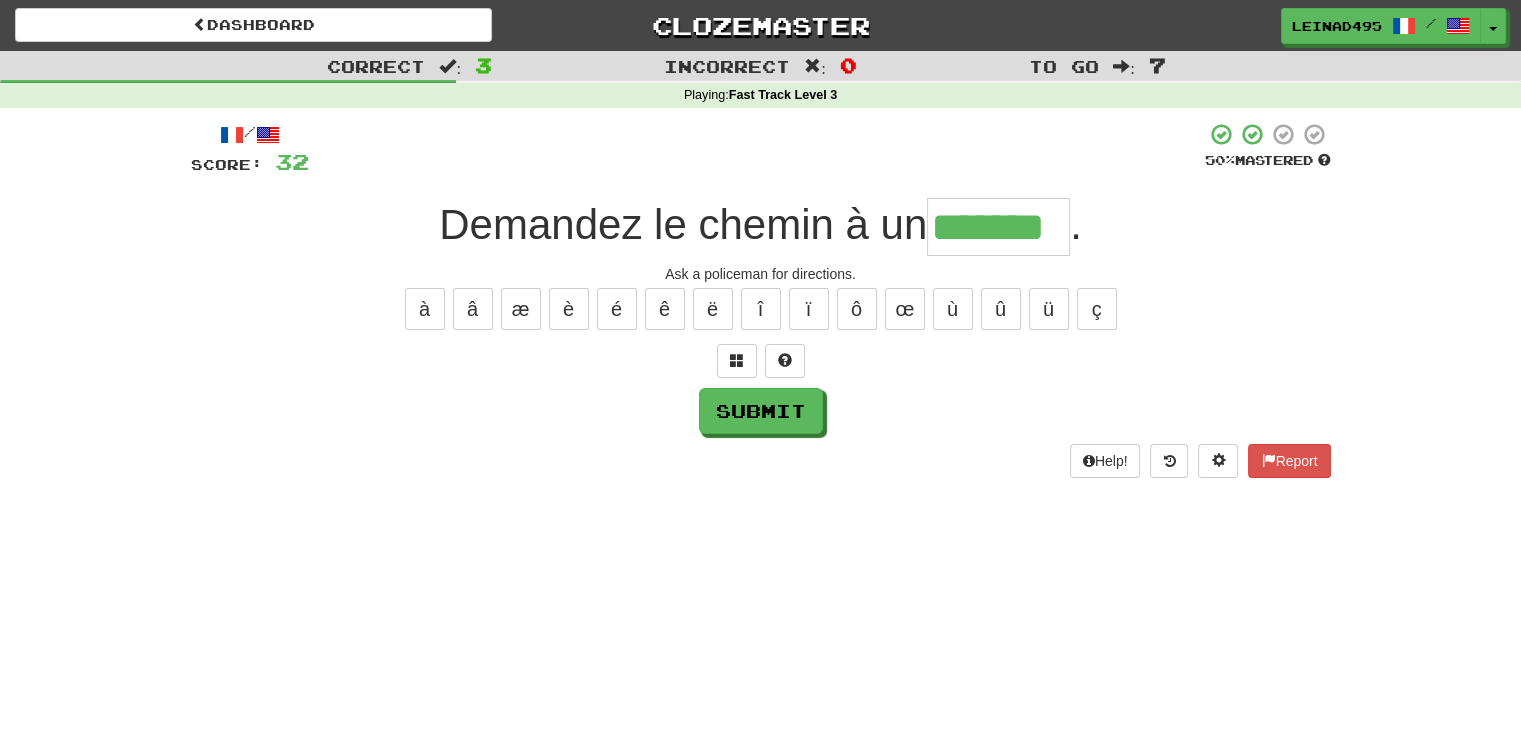 scroll, scrollTop: 0, scrollLeft: 0, axis: both 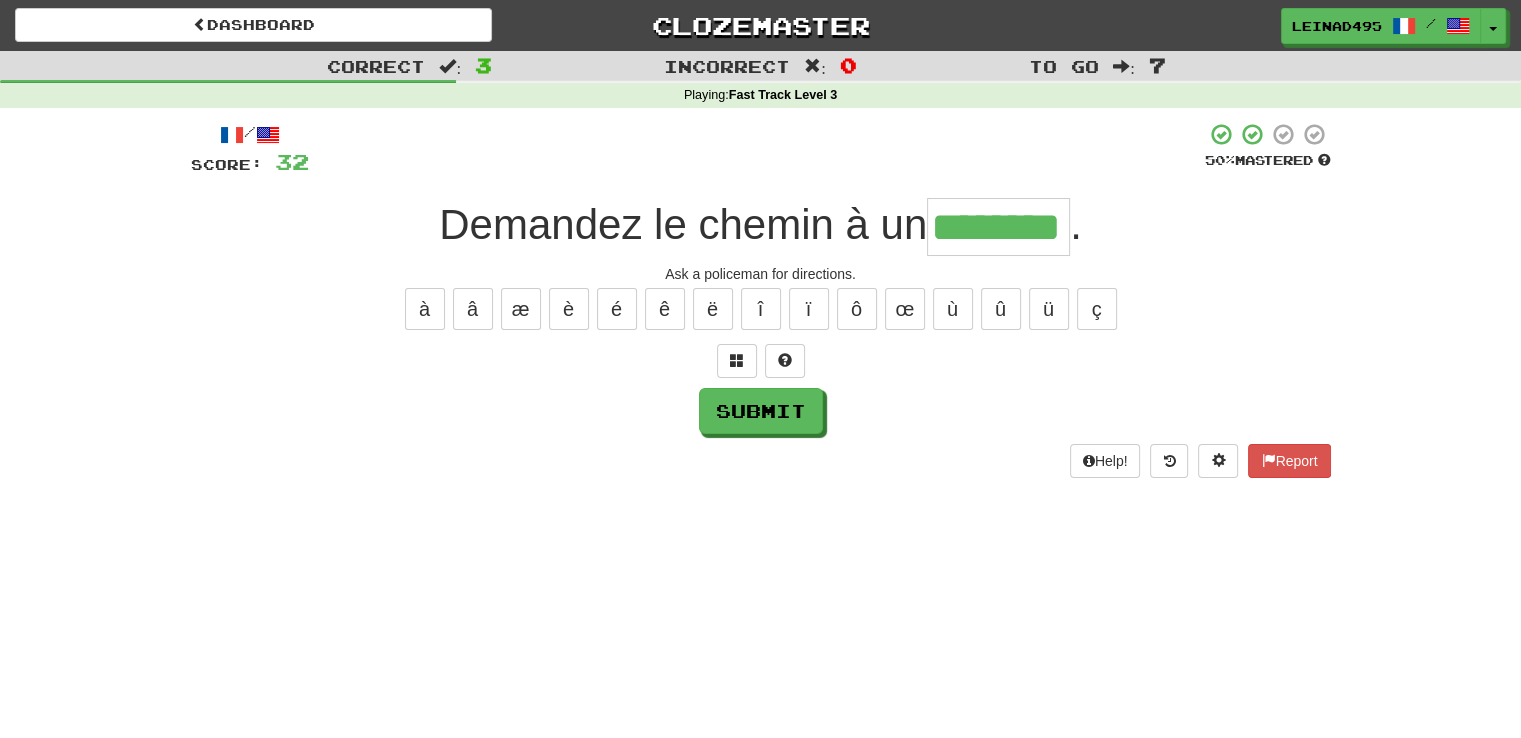 type on "********" 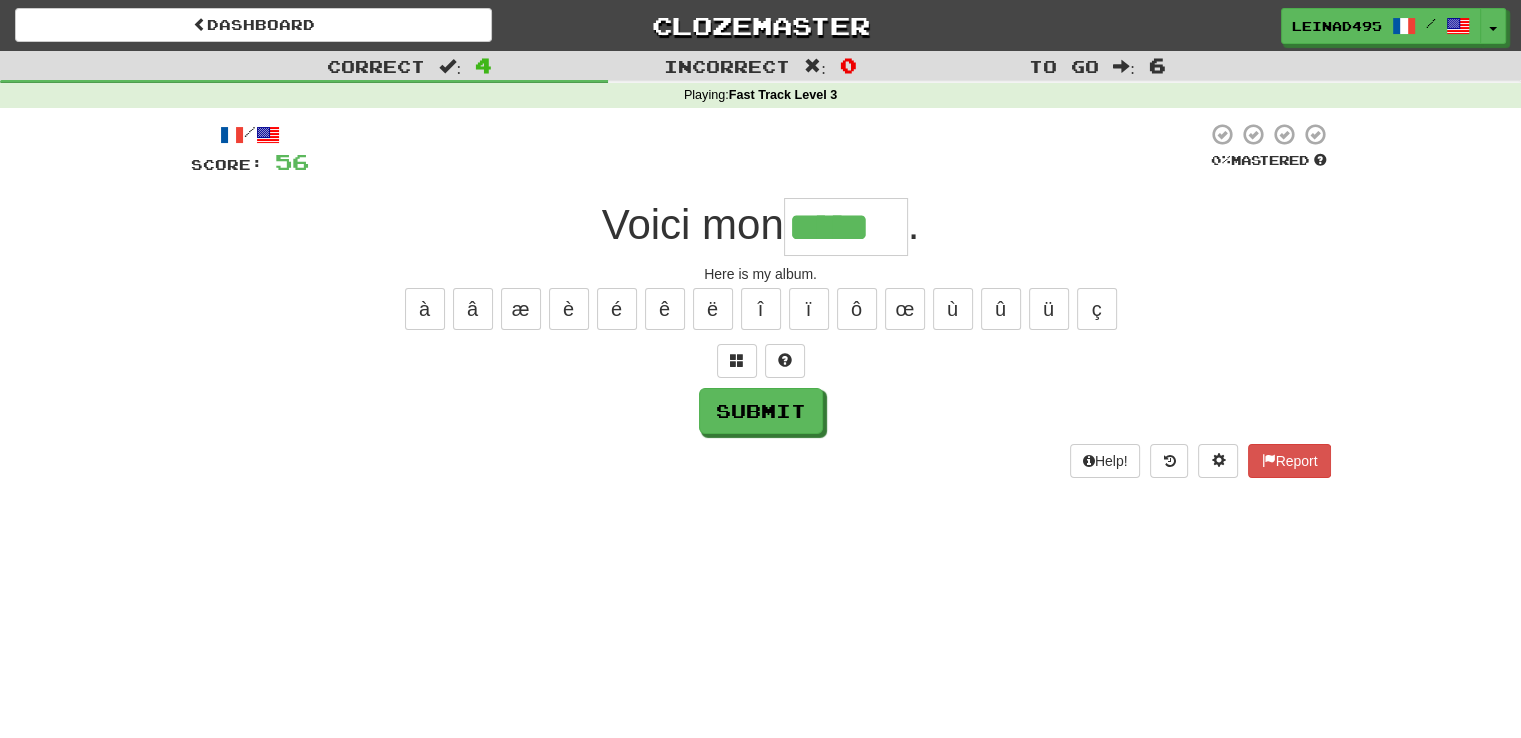 type on "*****" 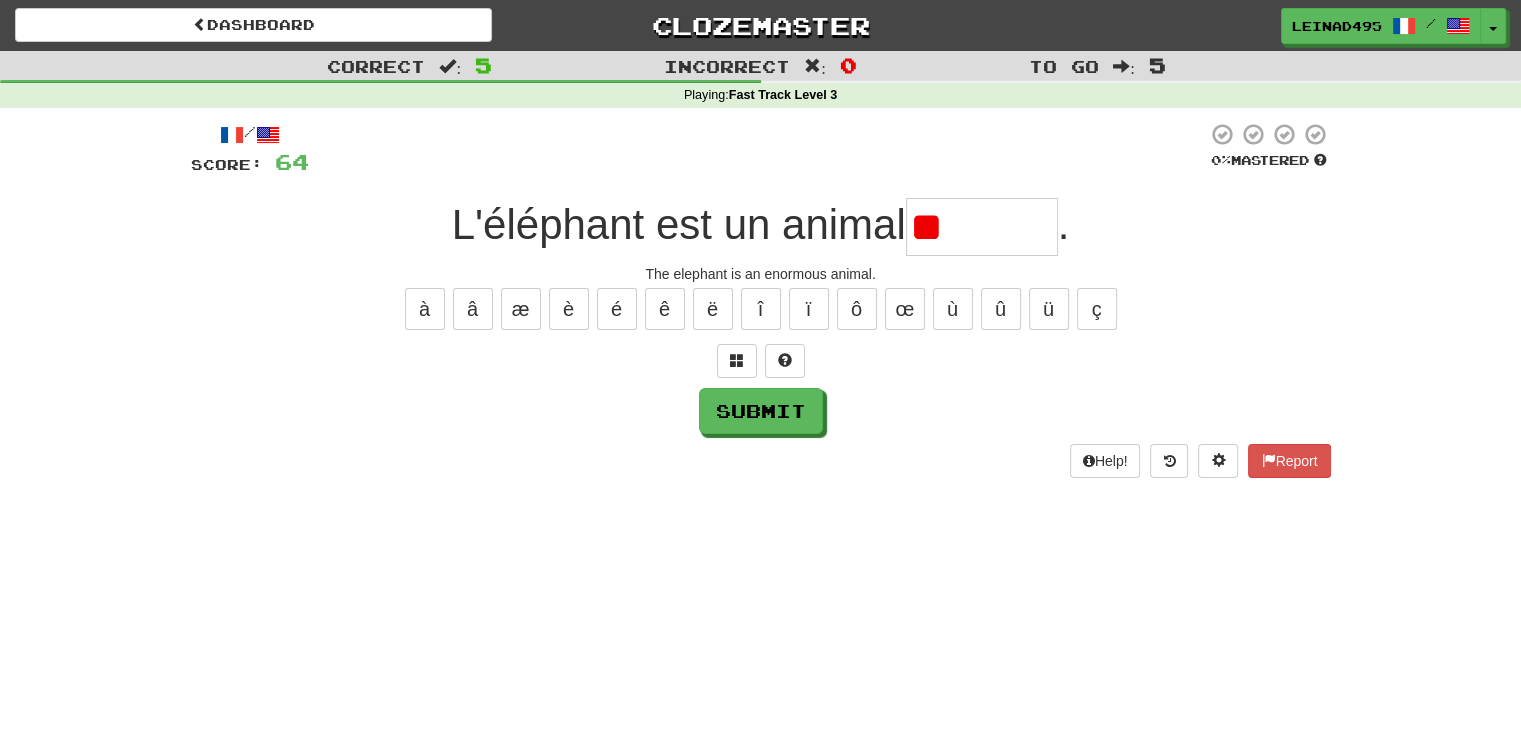 type on "*" 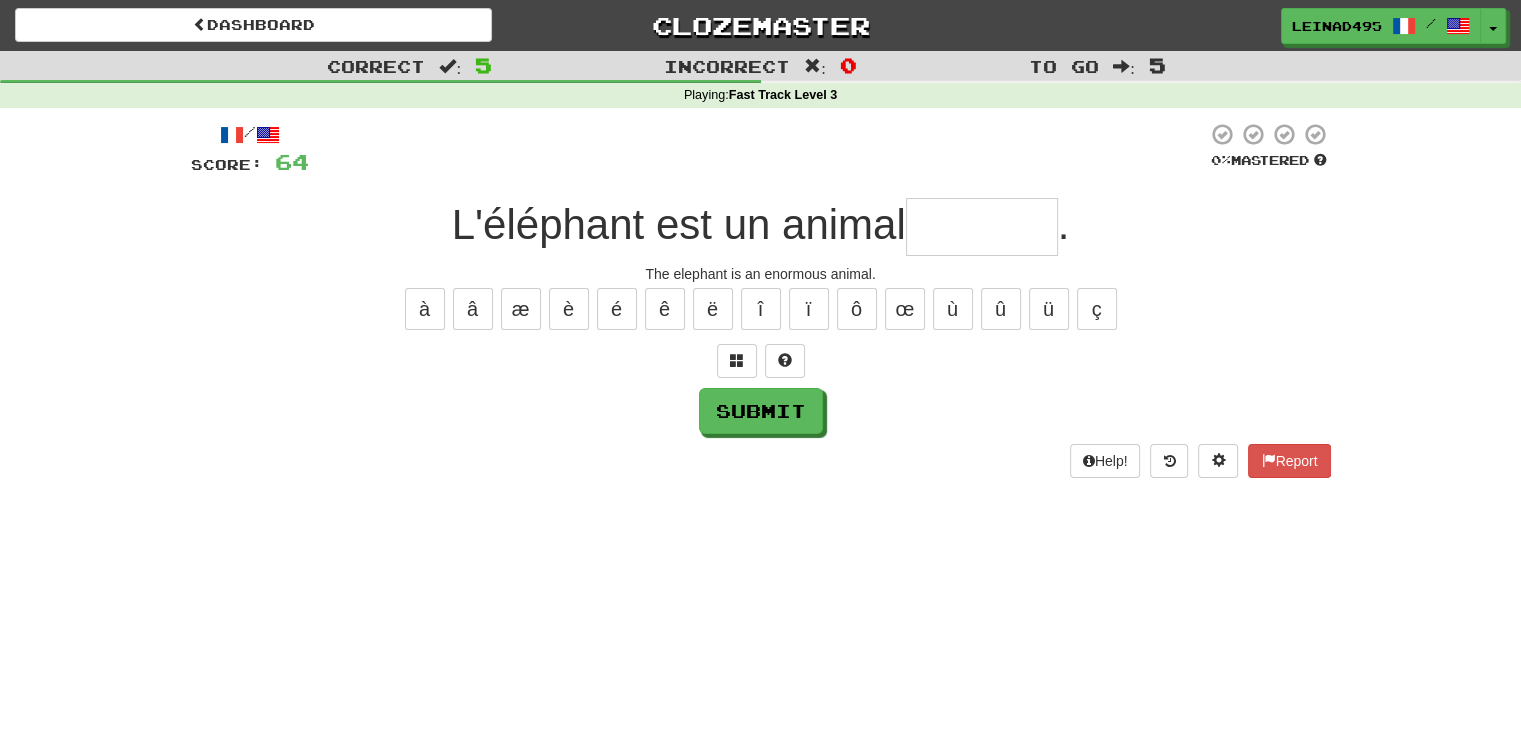 type on "*" 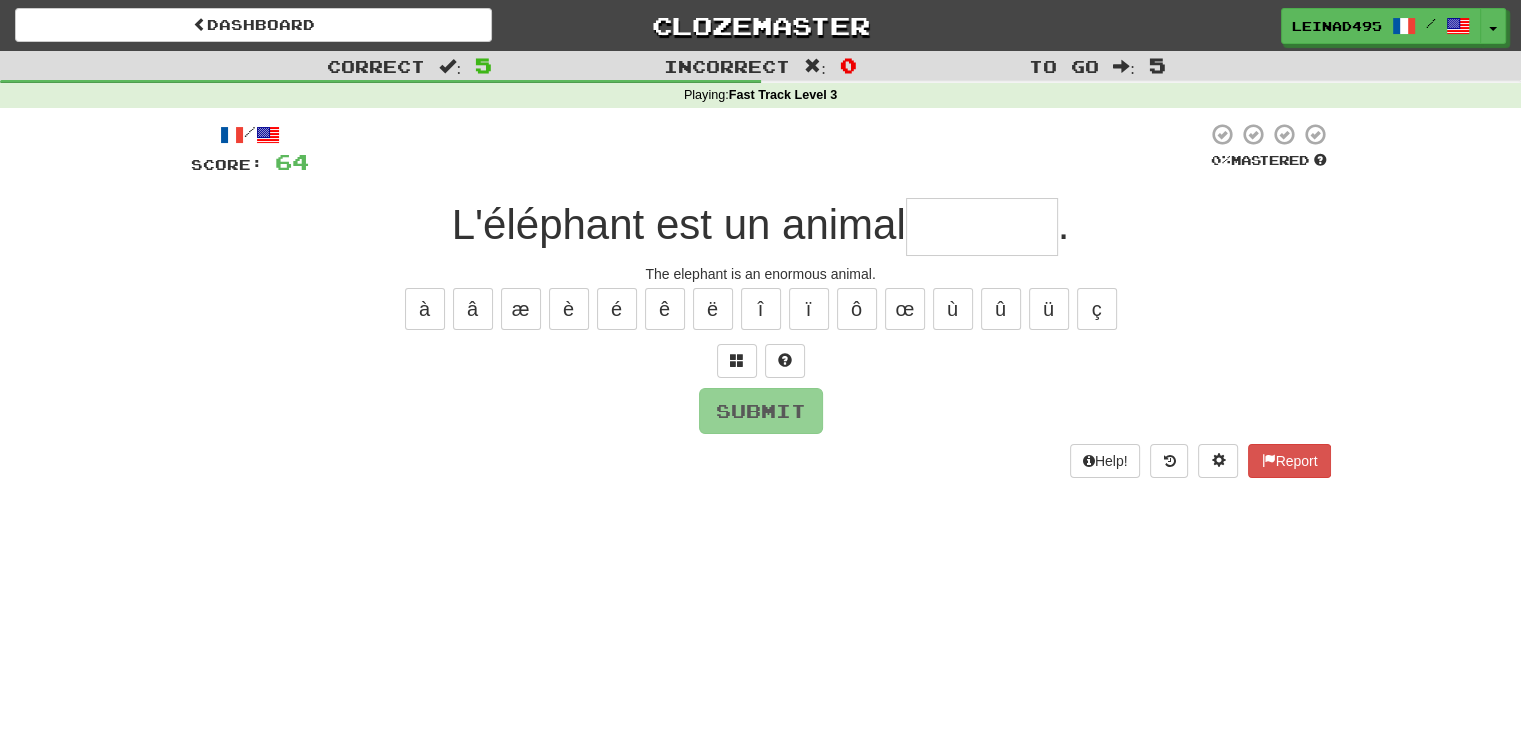 type on "*" 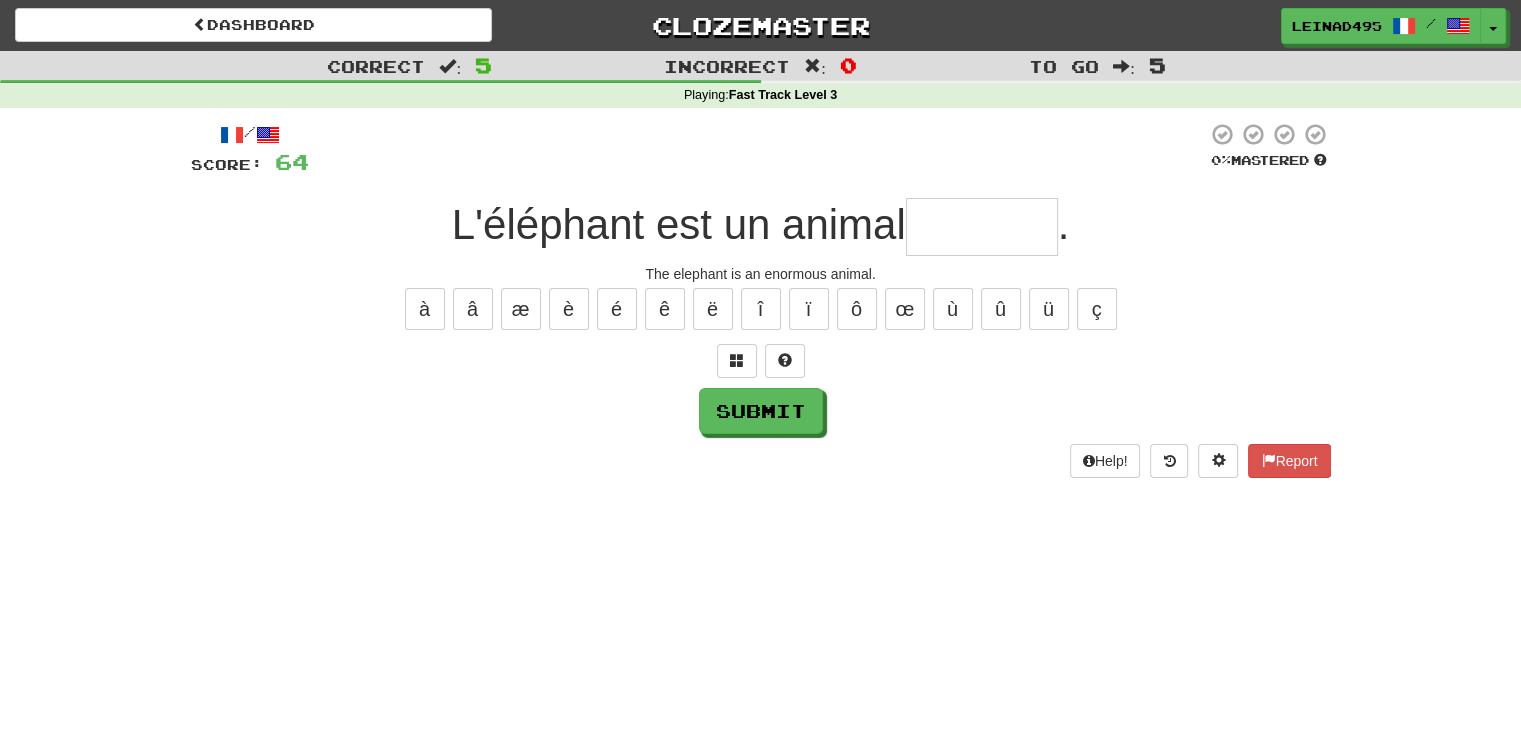 type on "*" 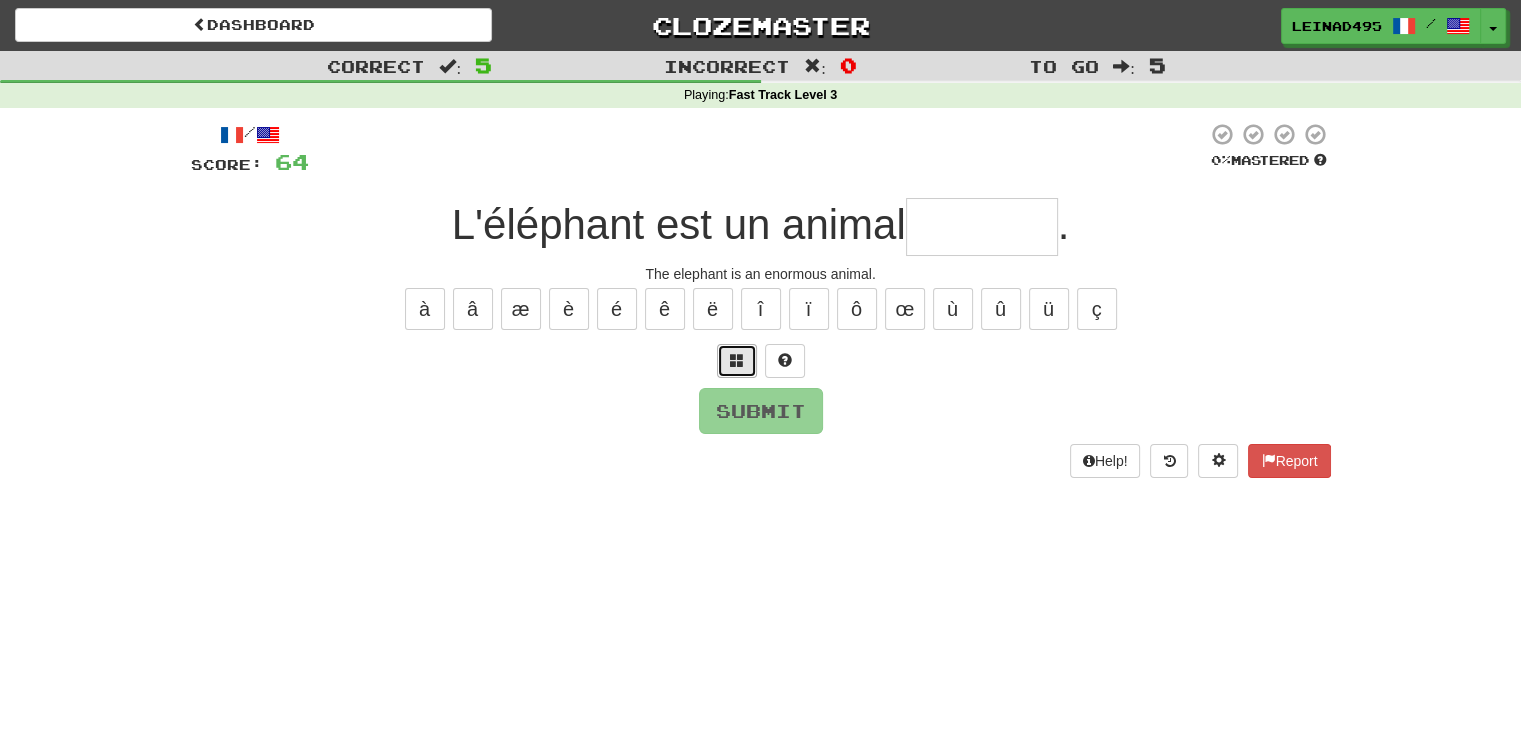 click at bounding box center [737, 360] 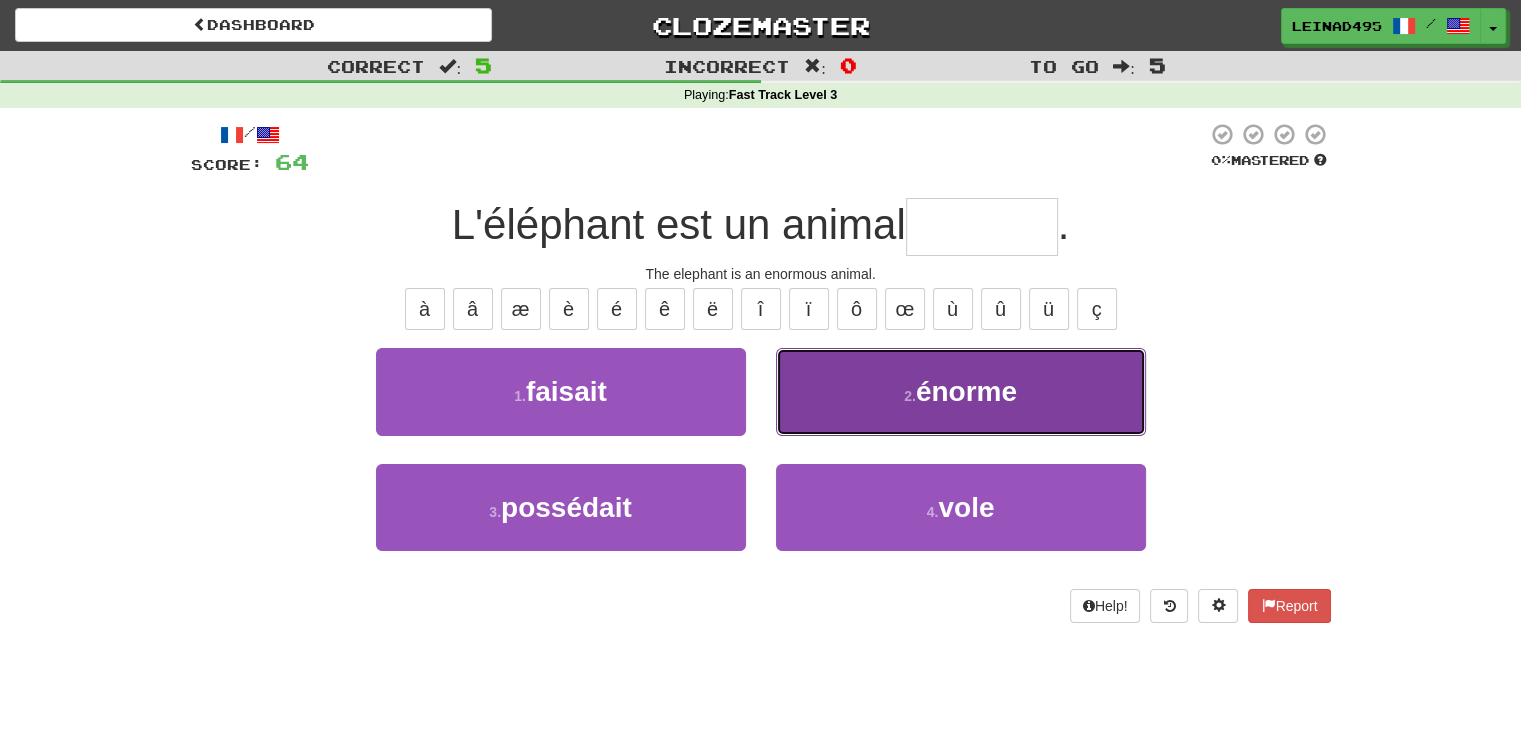 click on "2 ." at bounding box center [910, 396] 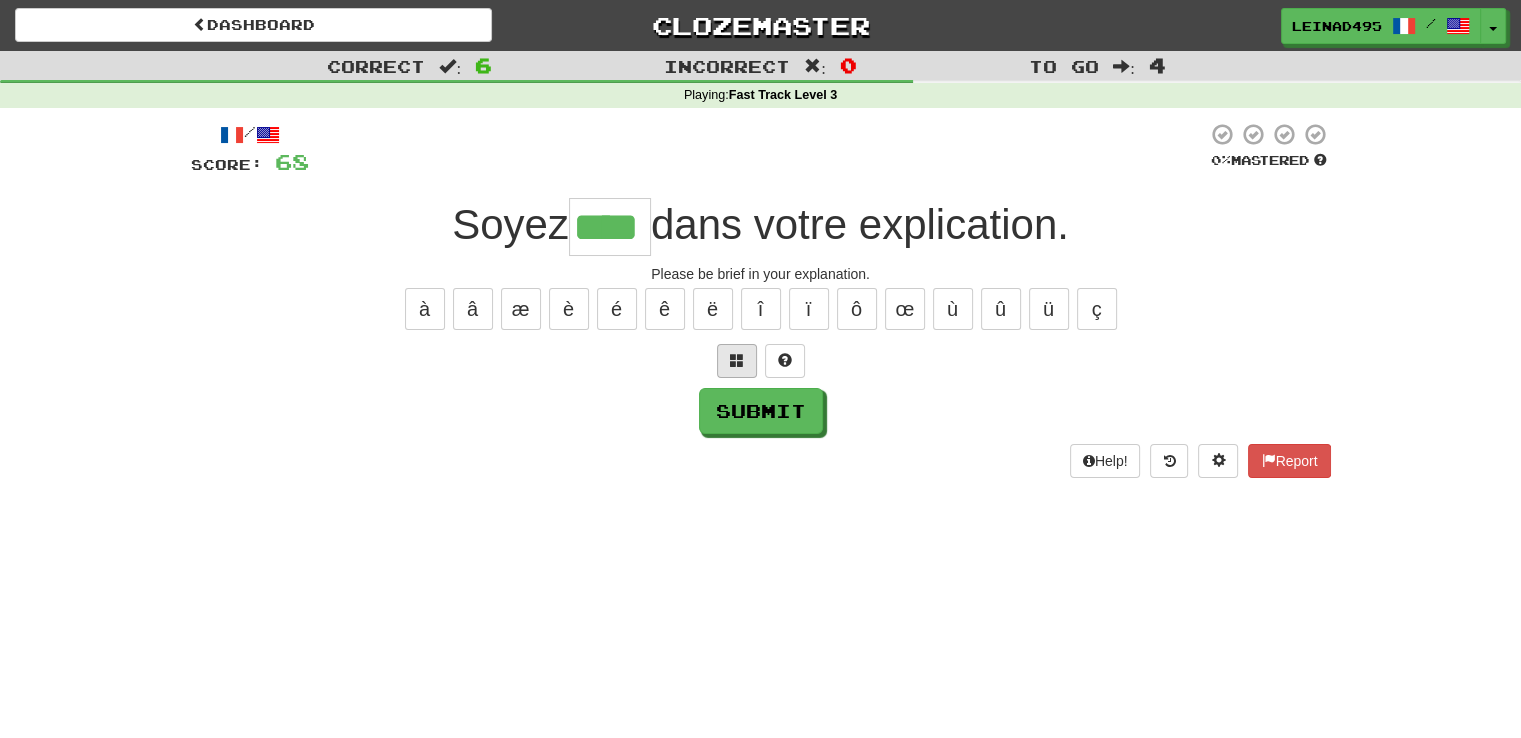 type on "****" 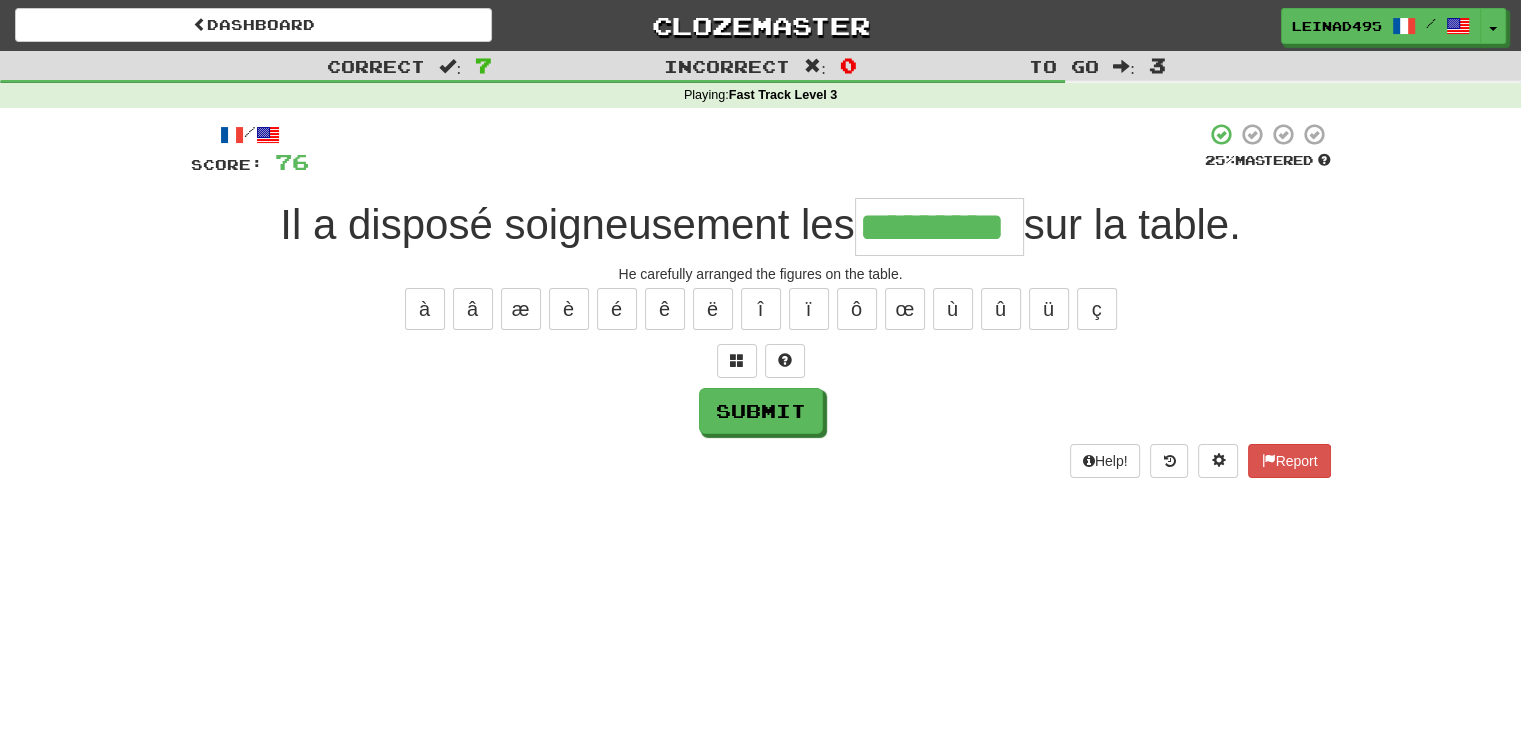 type on "*********" 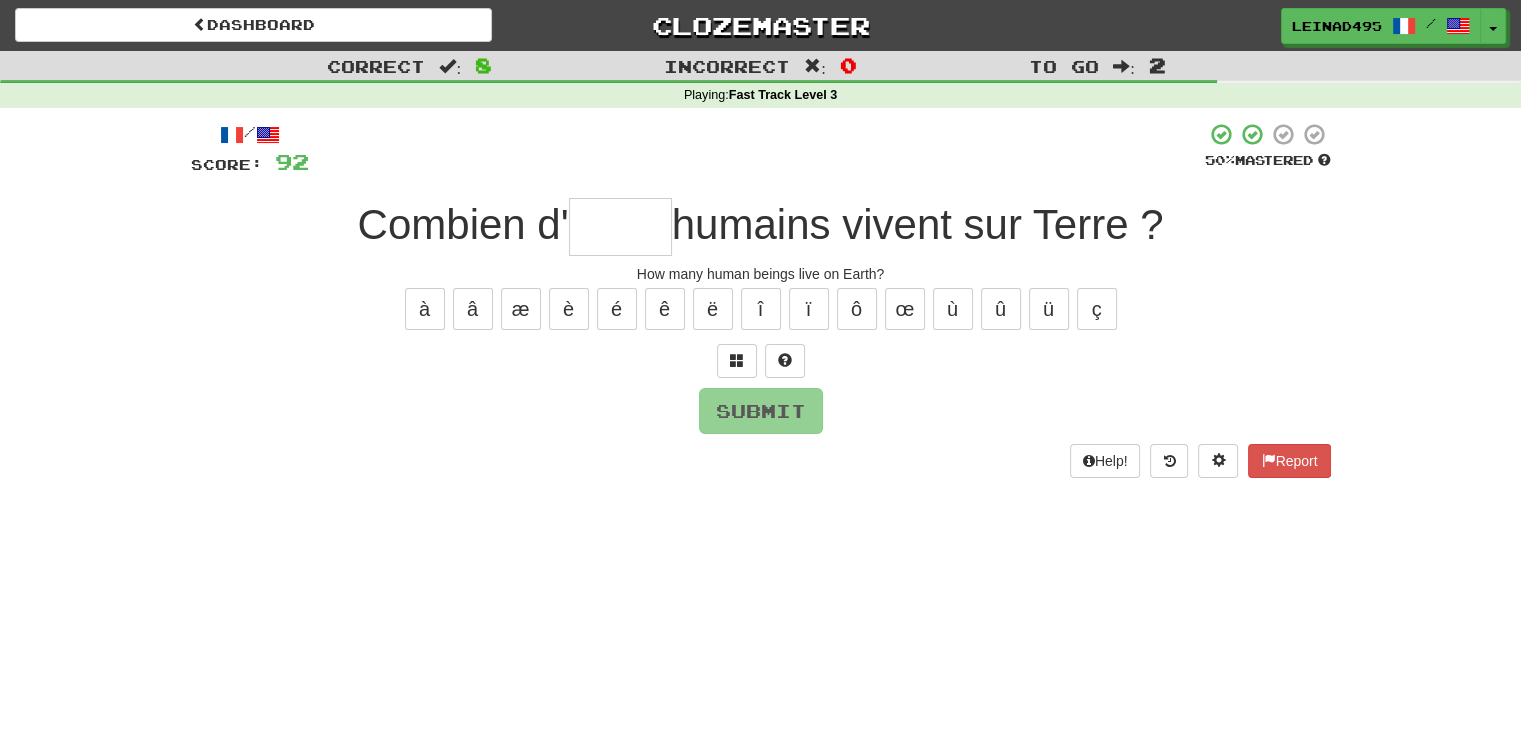 type on "*" 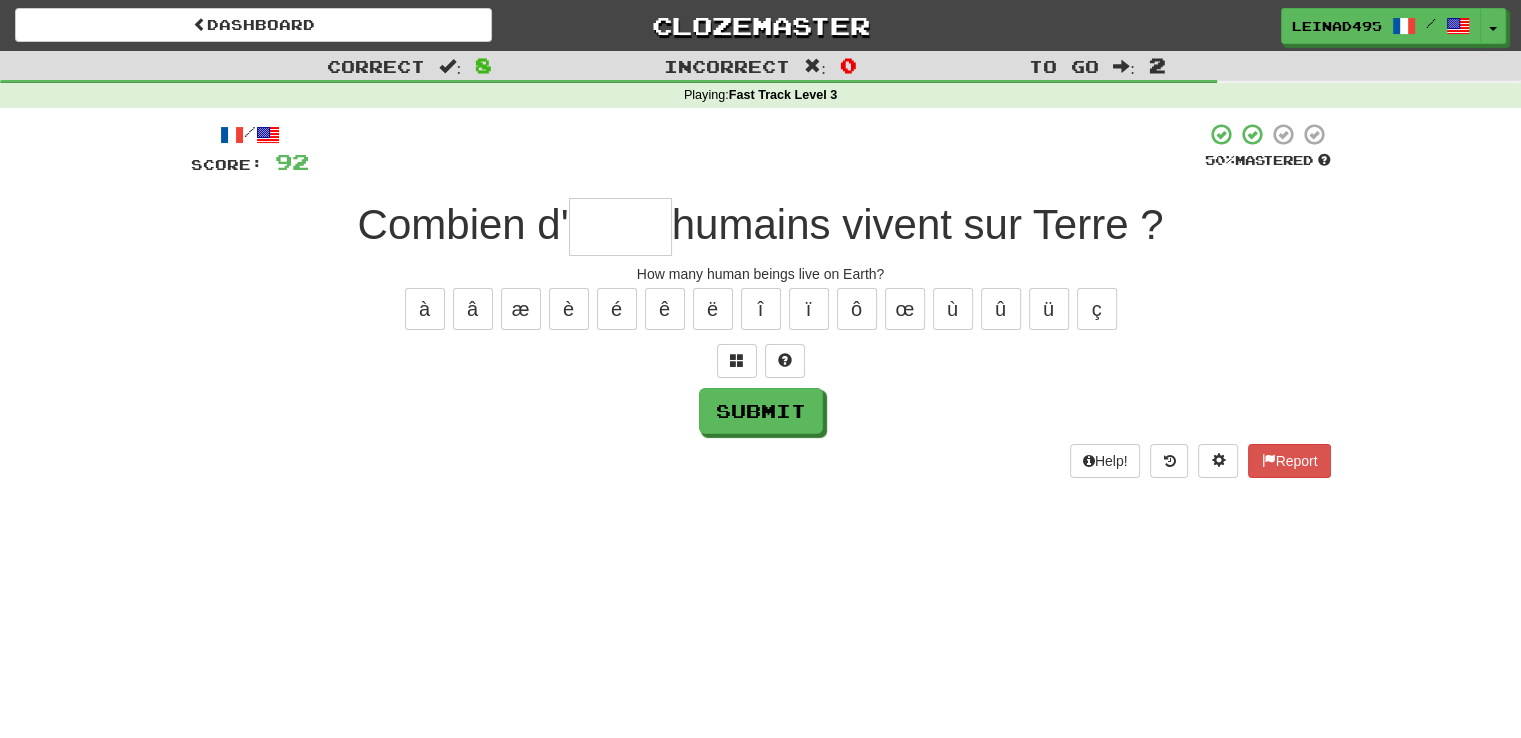type on "*" 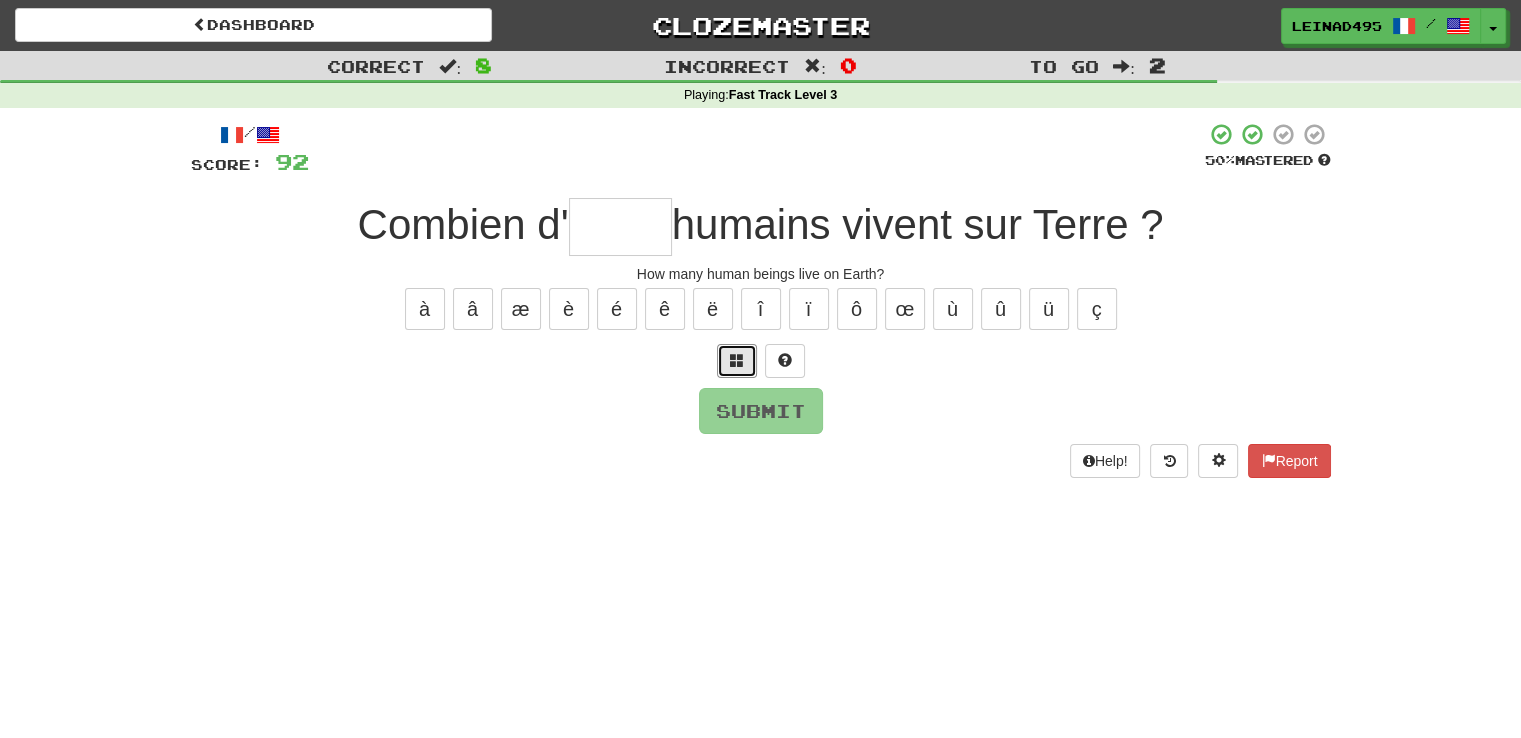 click at bounding box center (737, 361) 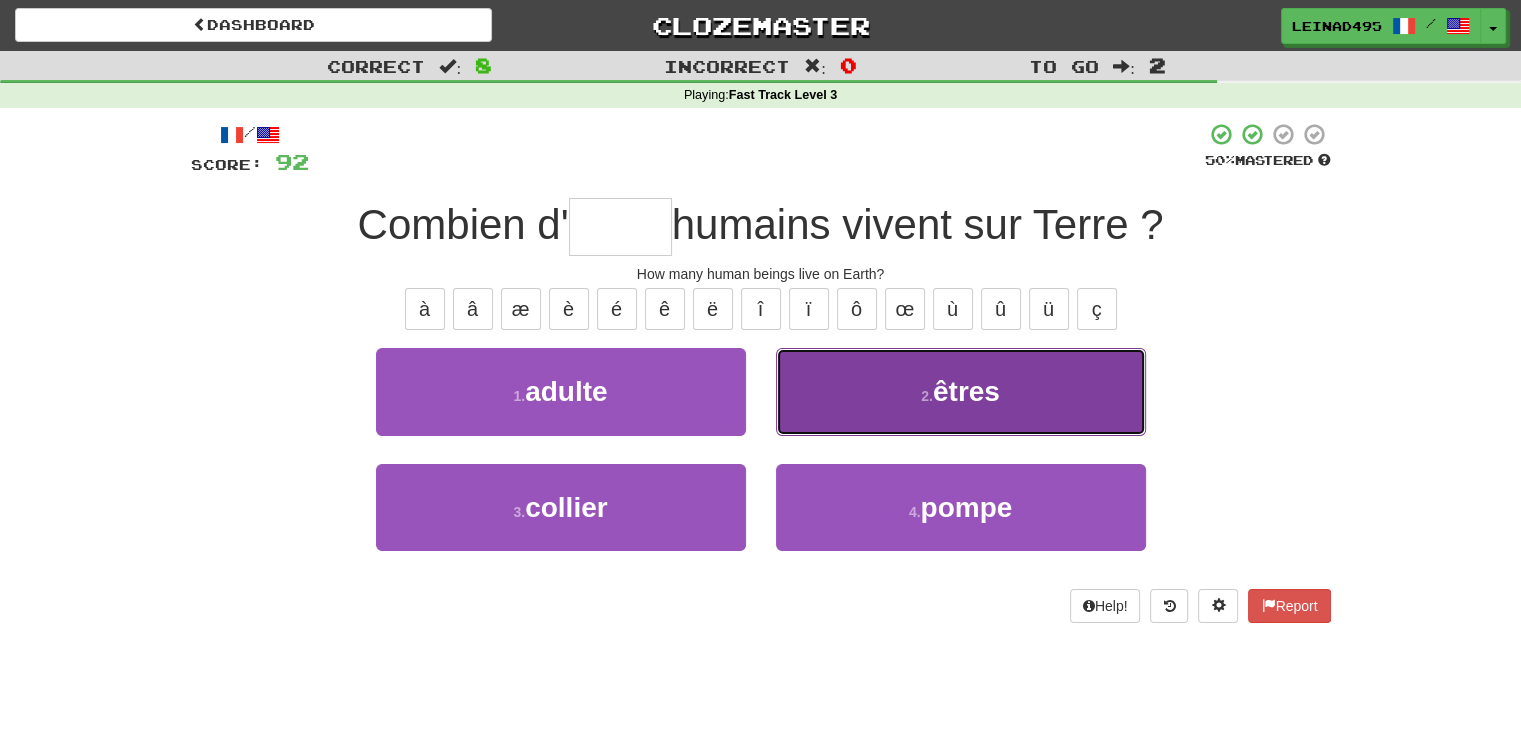 click on "2 .  êtres" at bounding box center [961, 391] 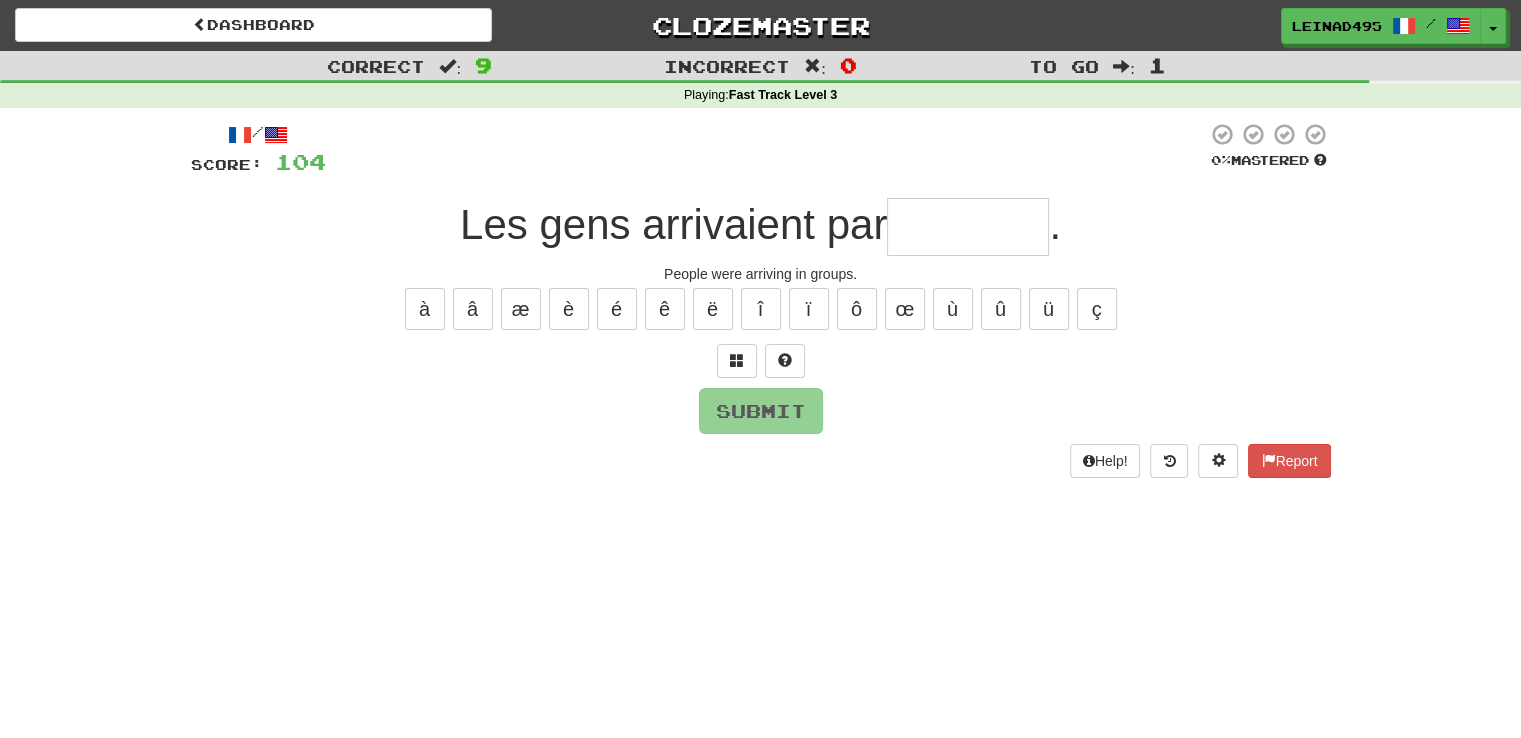 type on "*" 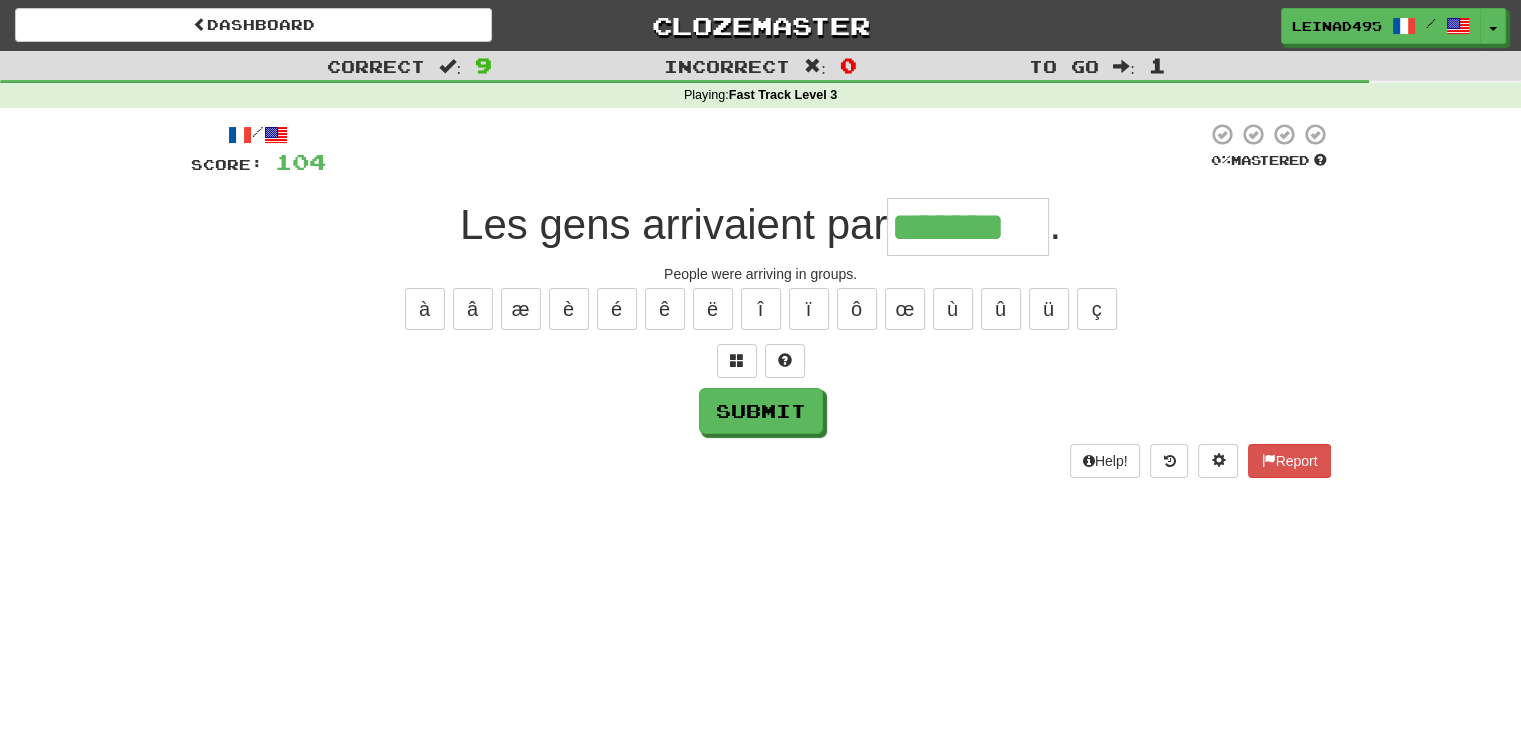 type on "*******" 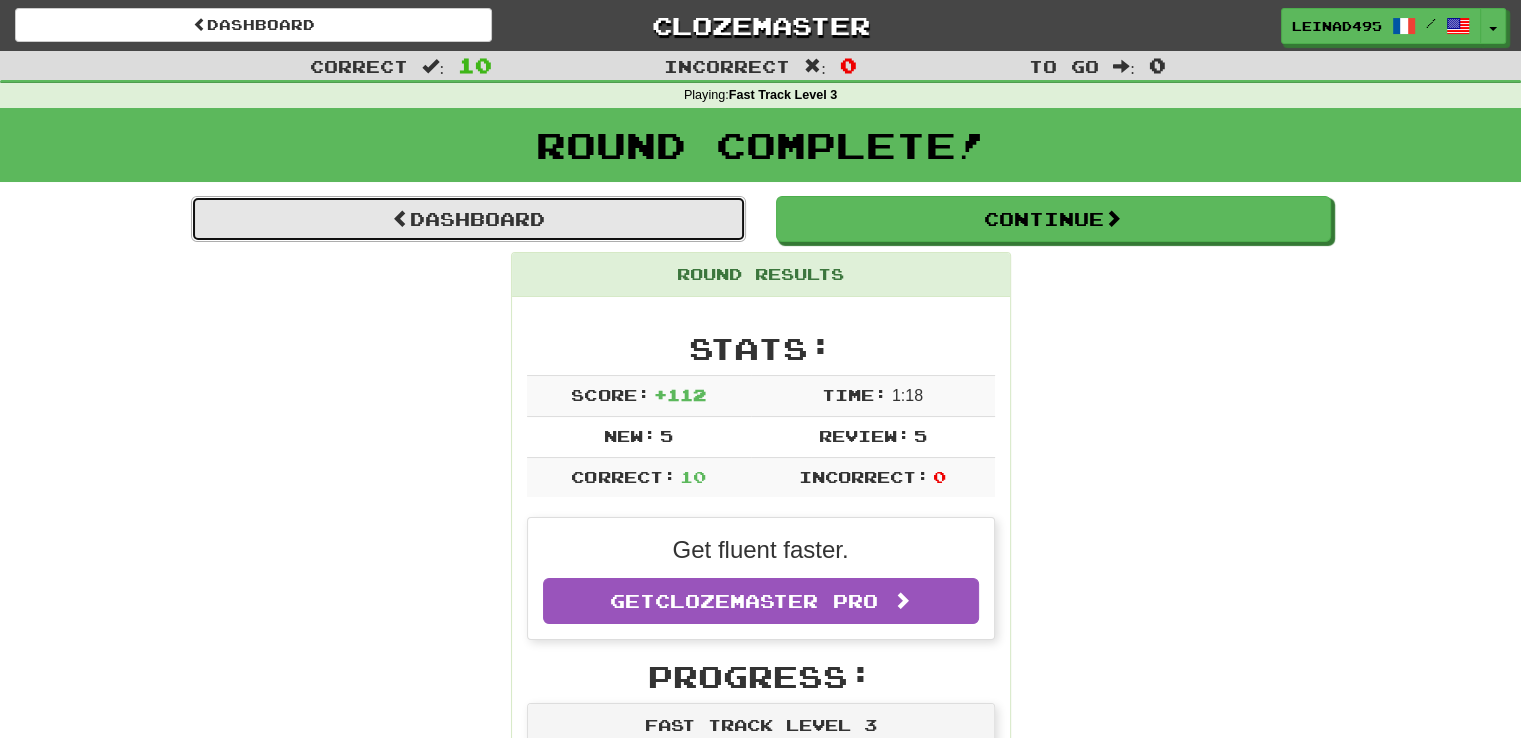 click on "Dashboard" at bounding box center (468, 219) 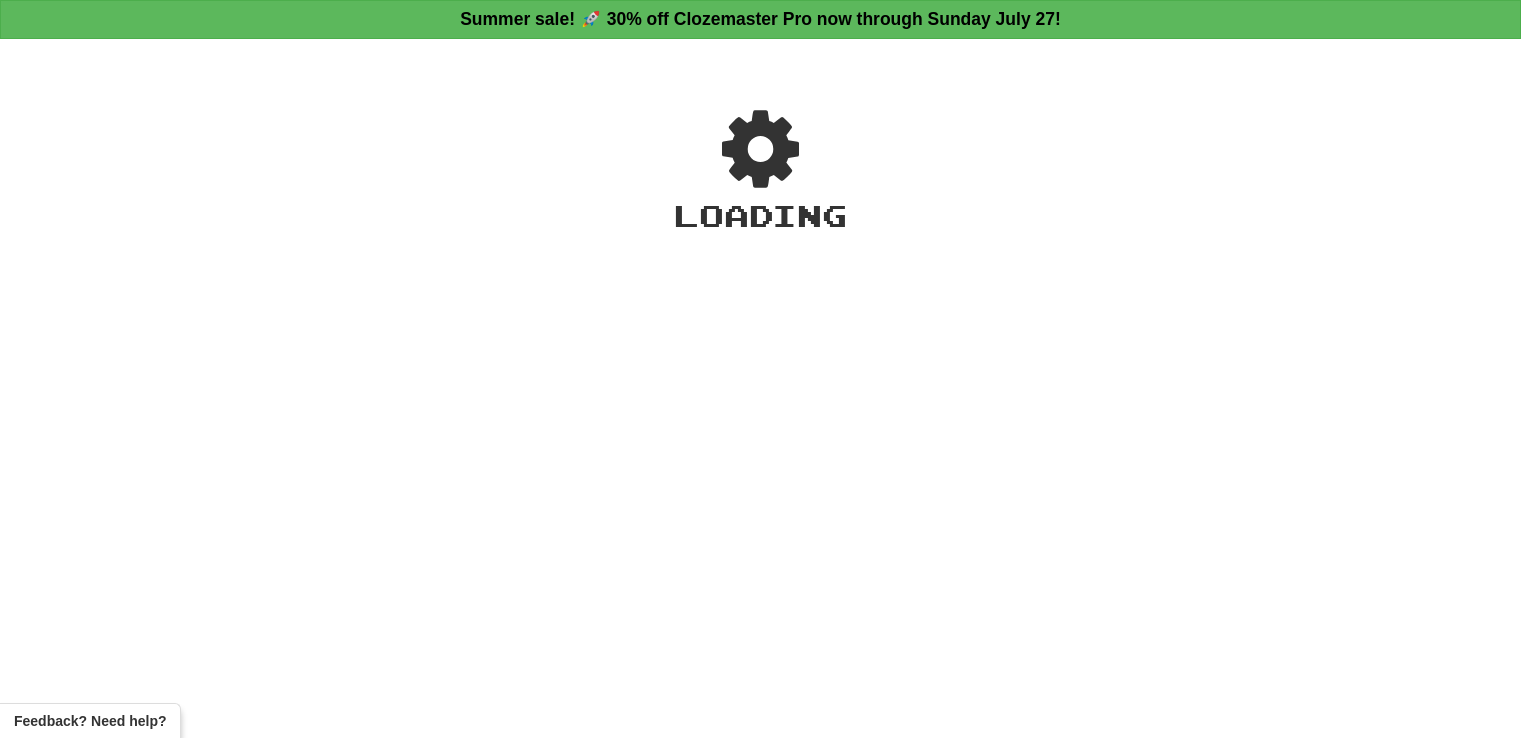 scroll, scrollTop: 0, scrollLeft: 0, axis: both 